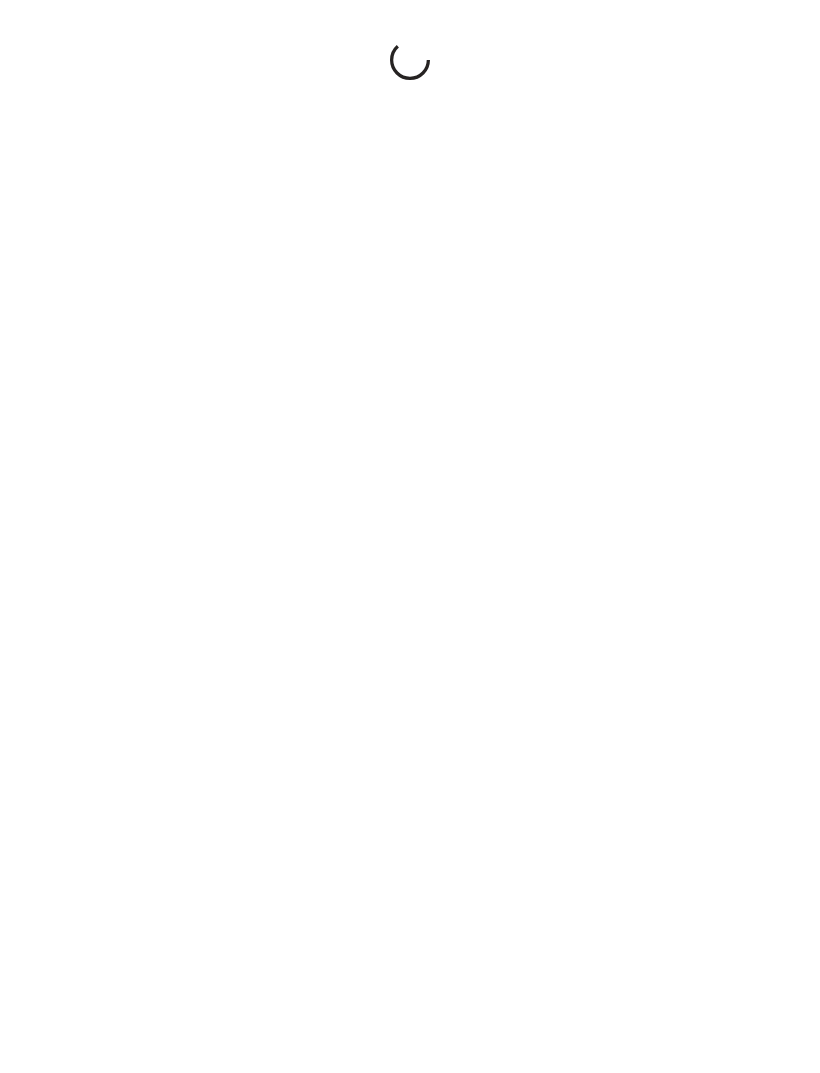 scroll, scrollTop: 4, scrollLeft: 0, axis: vertical 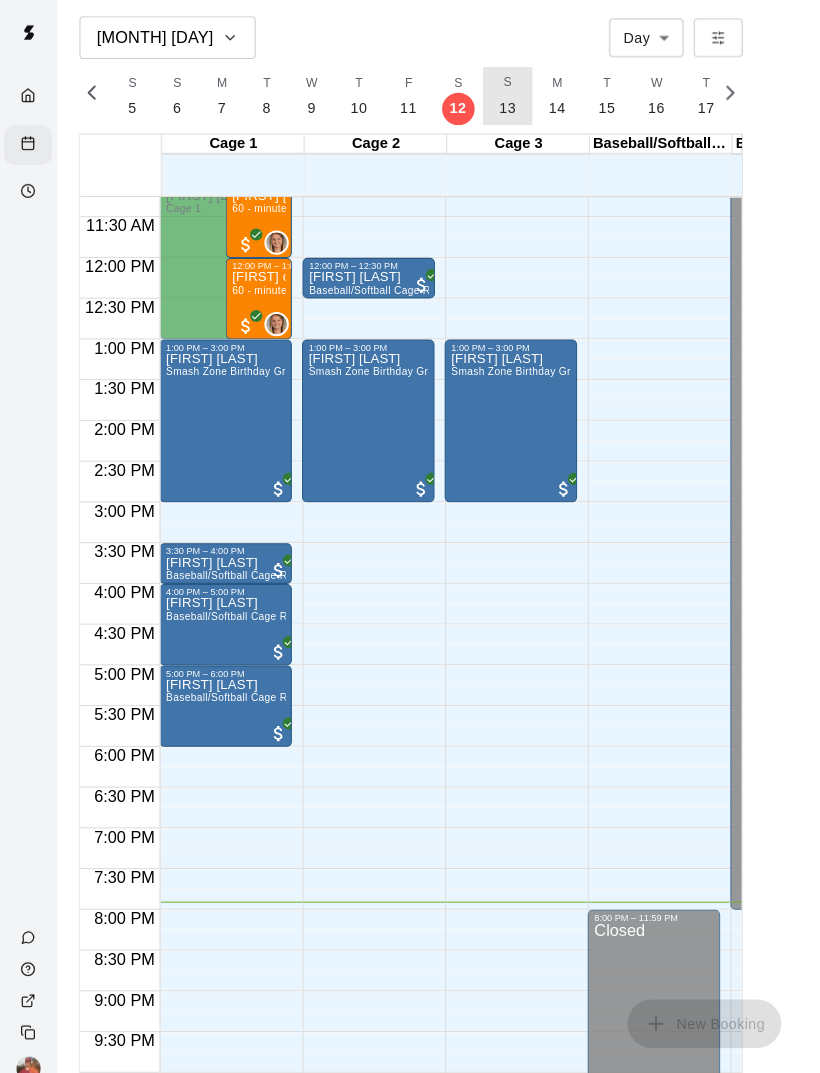 click on "13" at bounding box center [498, 110] 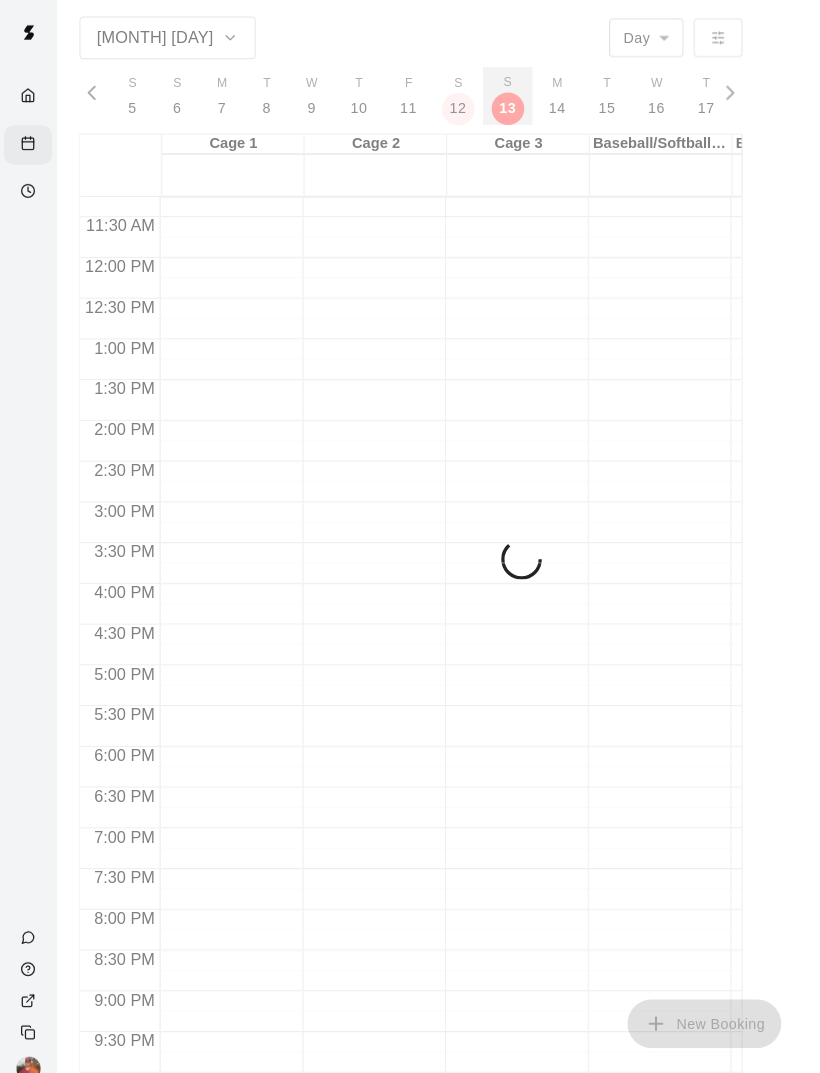 scroll, scrollTop: 0, scrollLeft: 8558, axis: horizontal 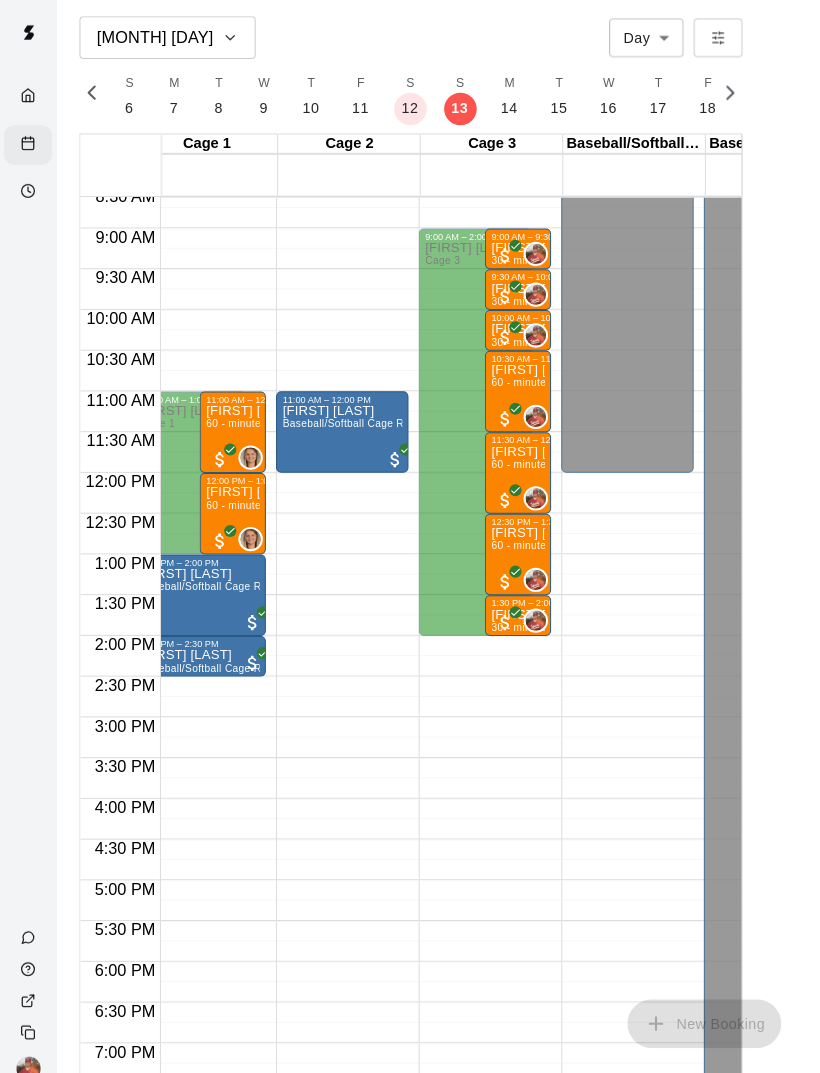click on "[FIRST] [LAST] 60 - minute Private Lesson" at bounding box center [508, 977] 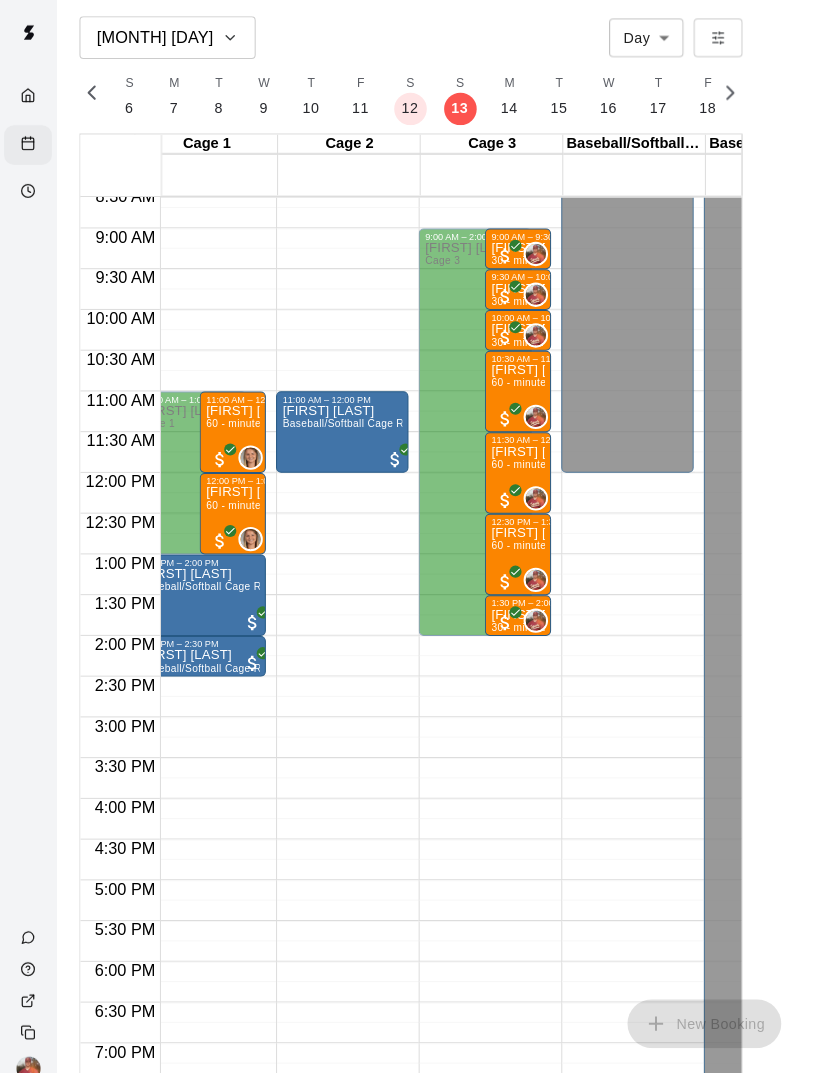 click on "11:30 AM – 12:30 PM" at bounding box center (528, 436) 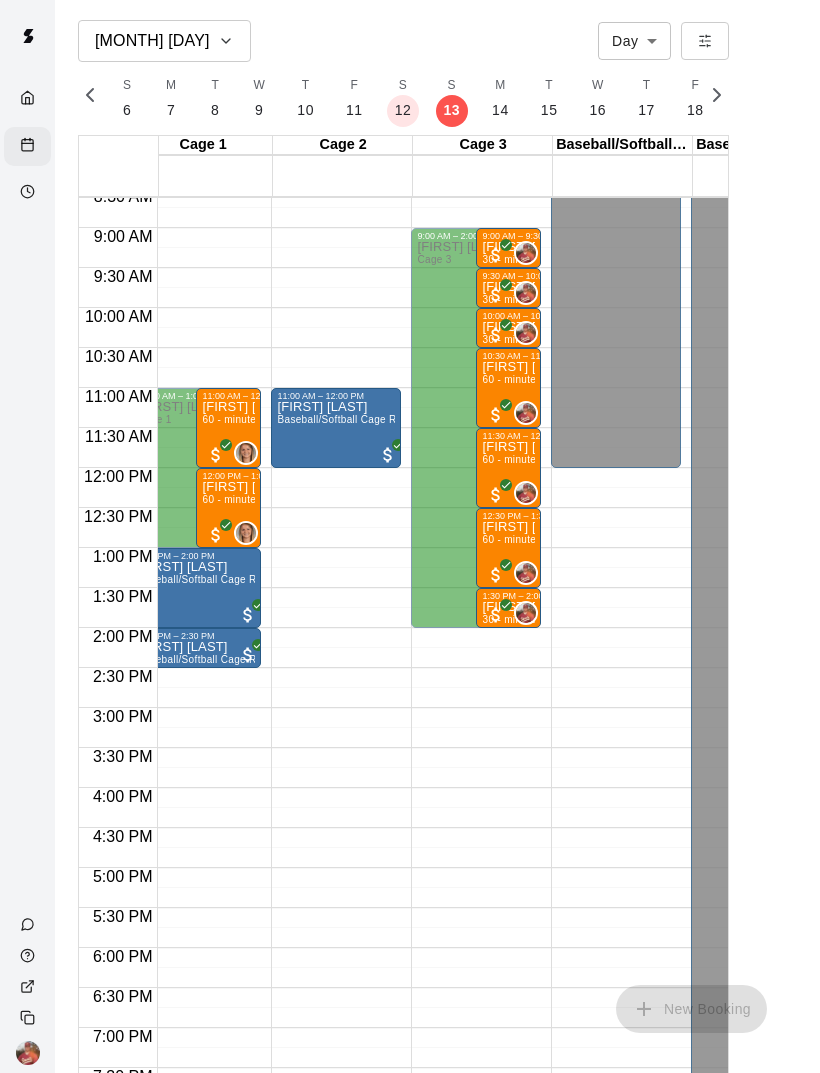 scroll, scrollTop: 0, scrollLeft: 26, axis: horizontal 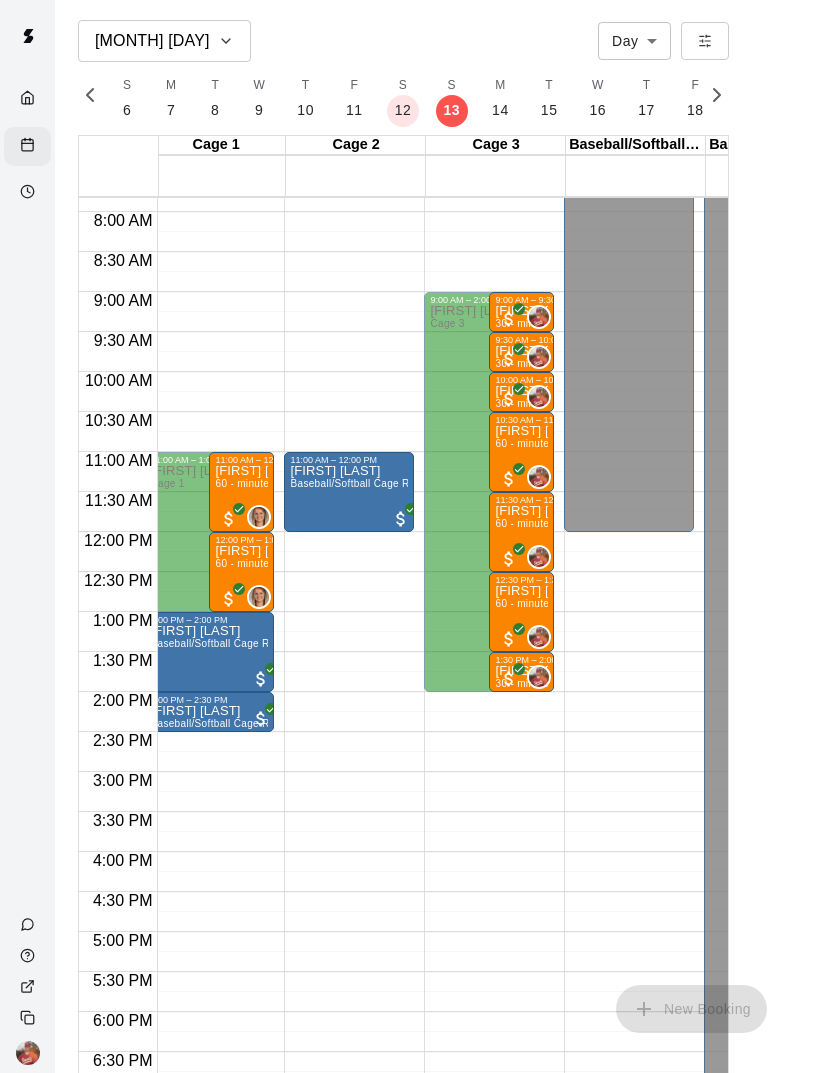click on "60 - minute Private Lesson" at bounding box center (559, 523) 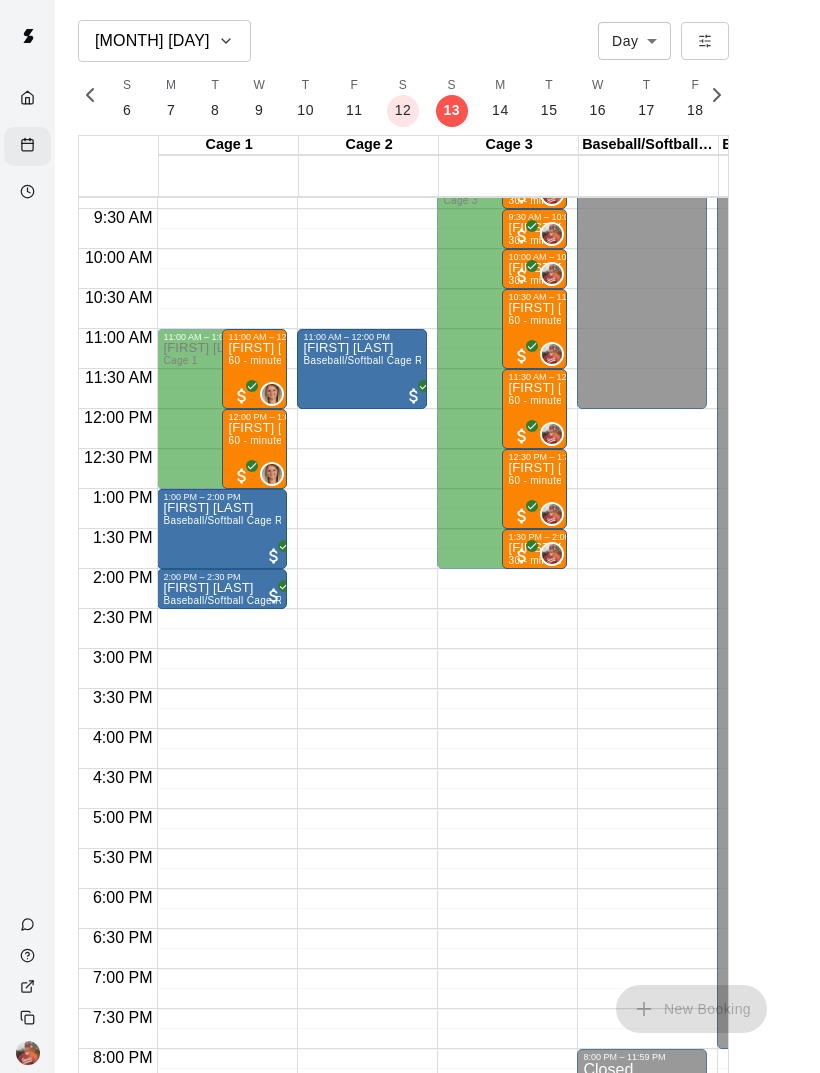 scroll, scrollTop: 753, scrollLeft: 0, axis: vertical 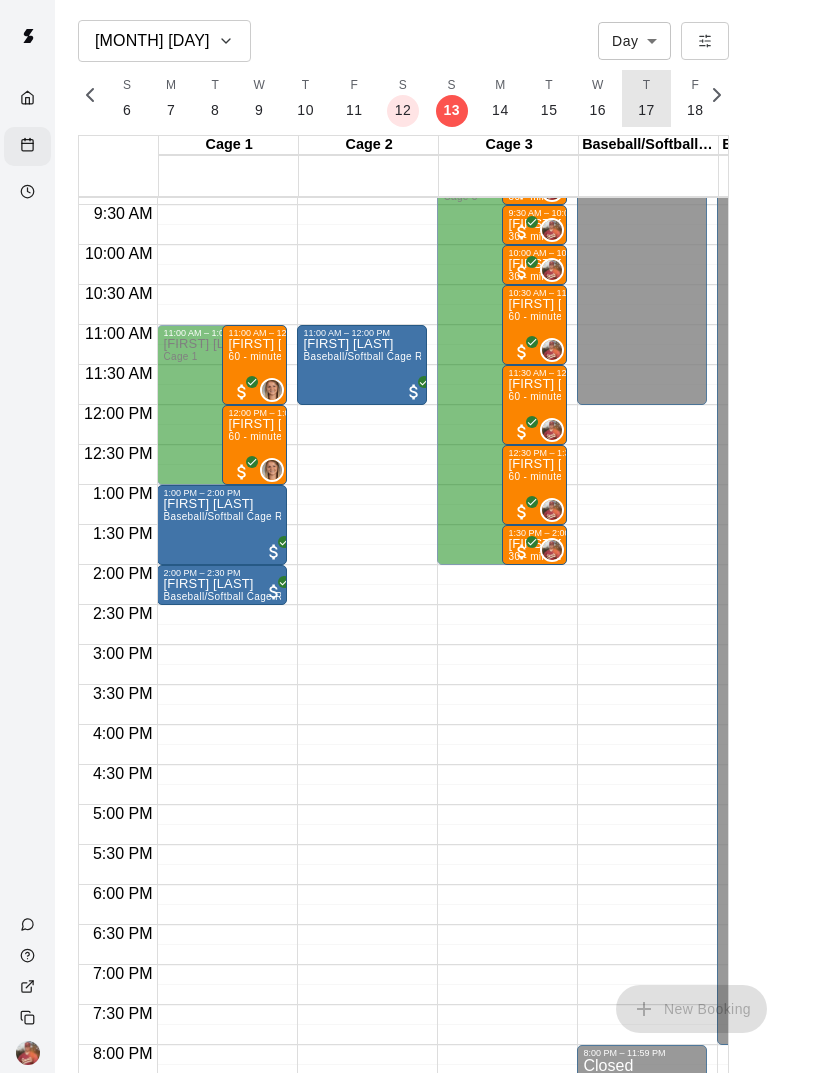click on "17" at bounding box center [646, 110] 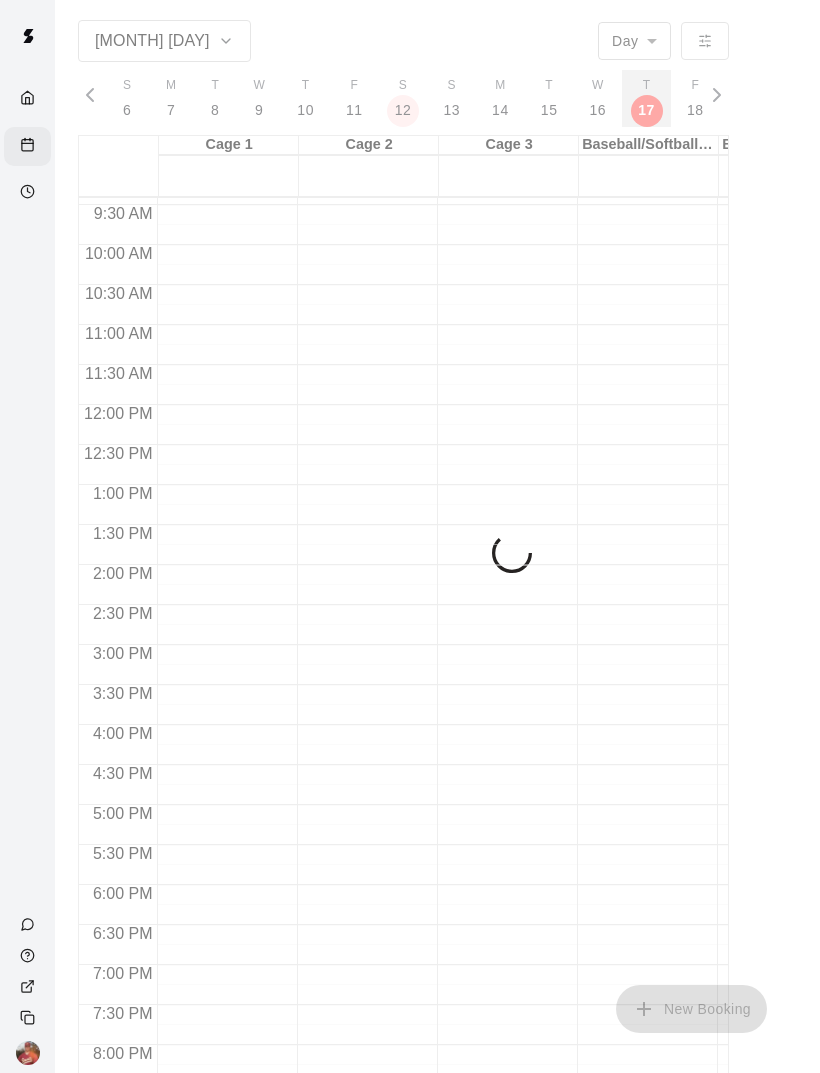 scroll, scrollTop: 0, scrollLeft: 8746, axis: horizontal 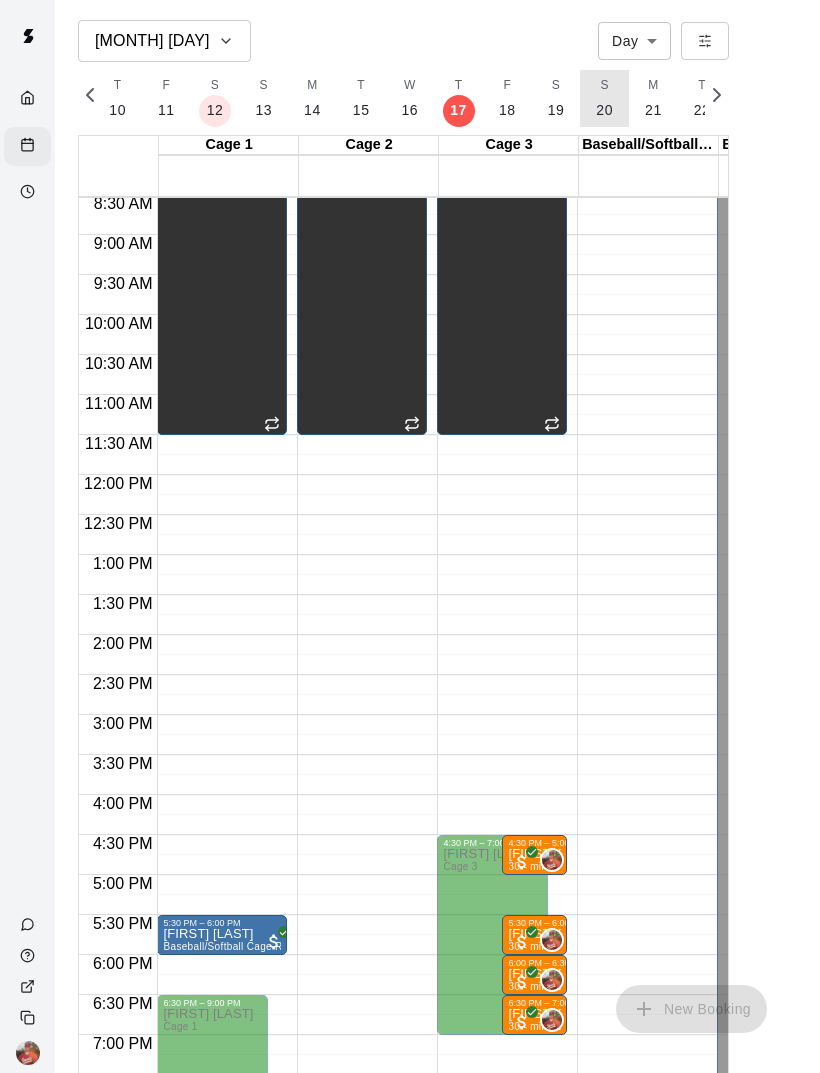 click on "20" at bounding box center (604, 110) 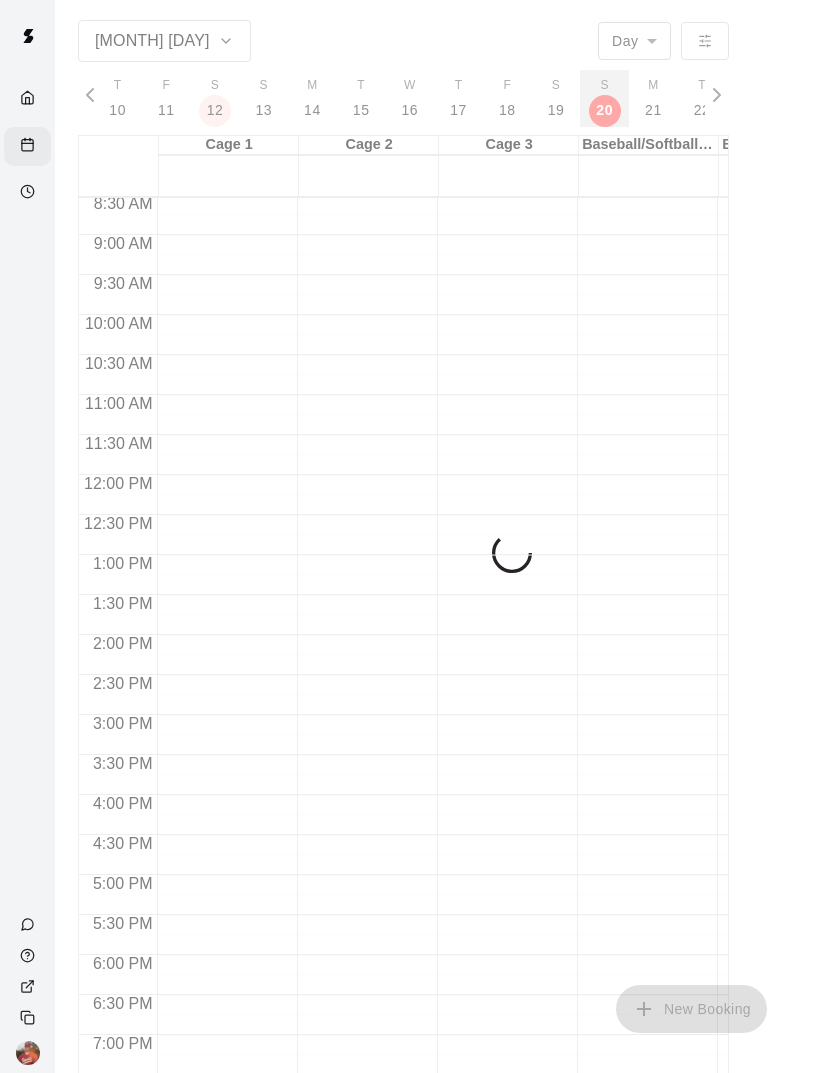 scroll, scrollTop: 677, scrollLeft: 0, axis: vertical 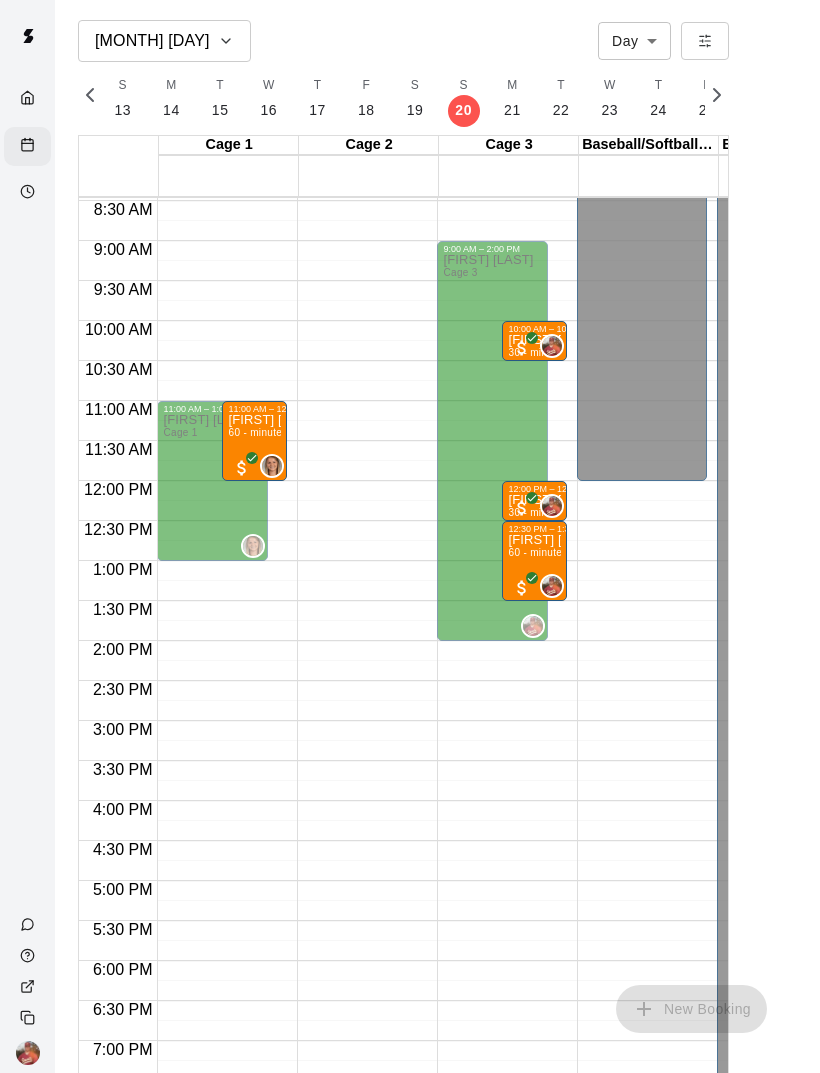 click on "[FIRST] [LAST]" at bounding box center [534, 540] 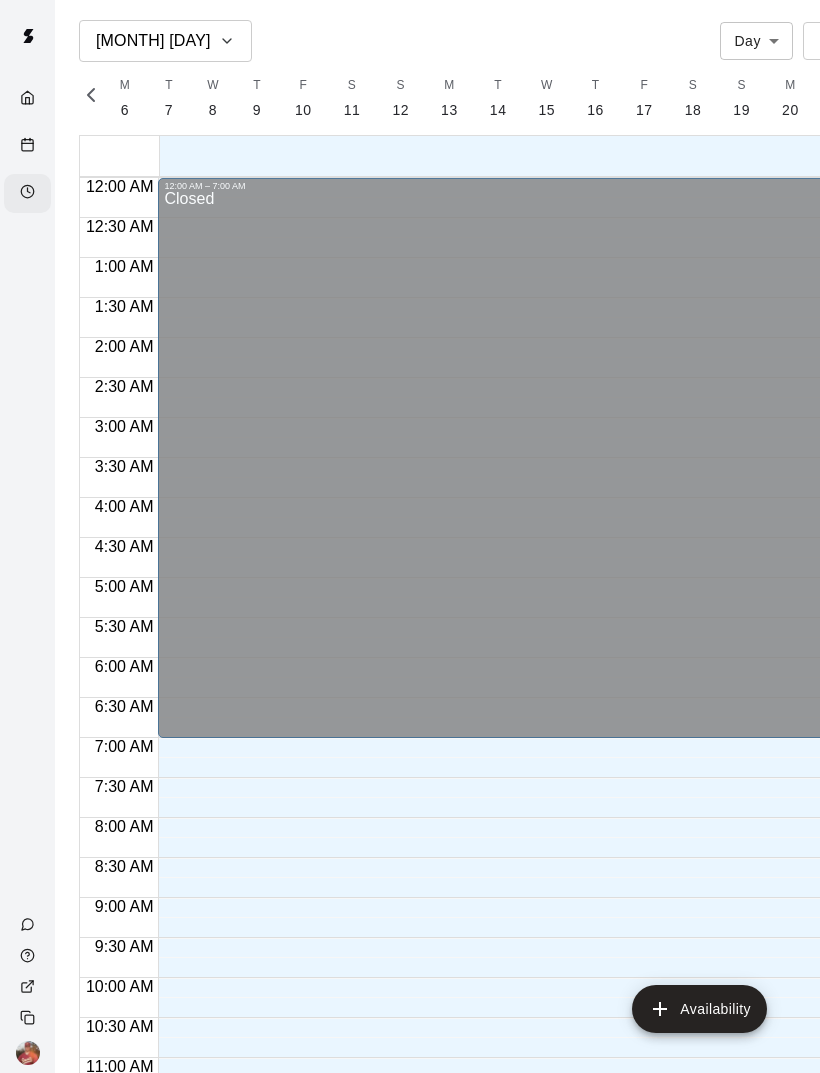 scroll, scrollTop: 0, scrollLeft: 8450, axis: horizontal 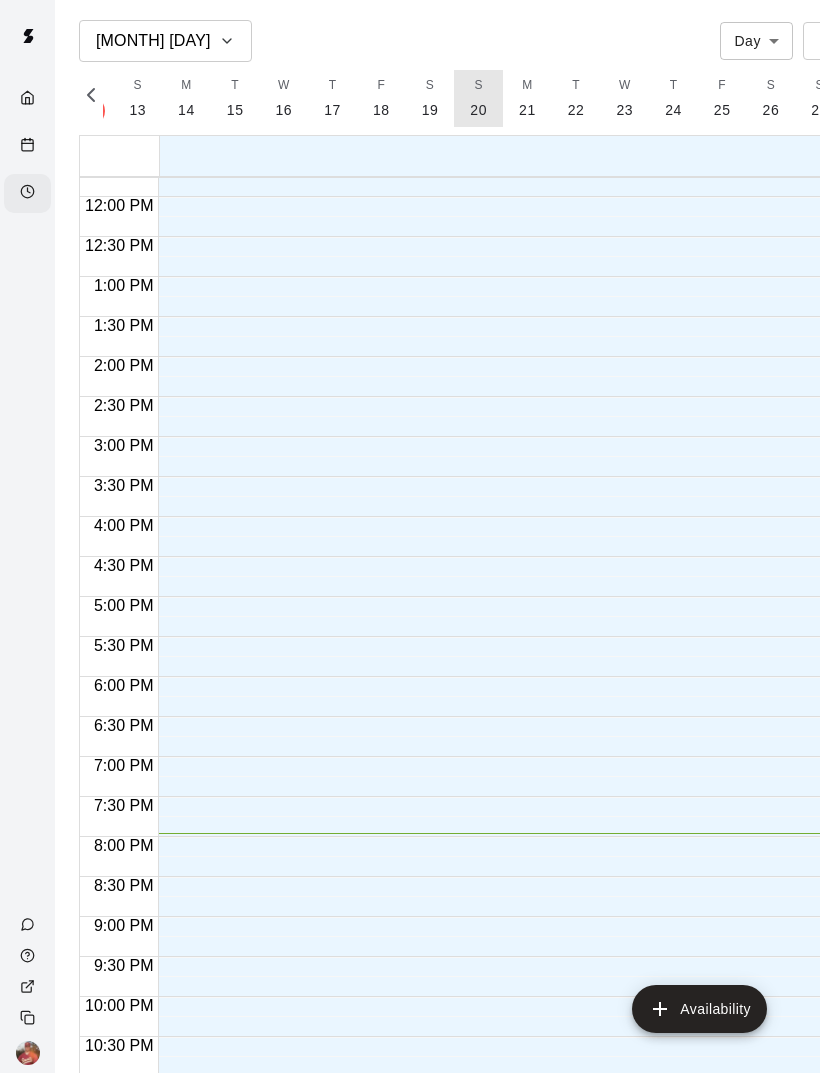 click on "20" at bounding box center [478, 110] 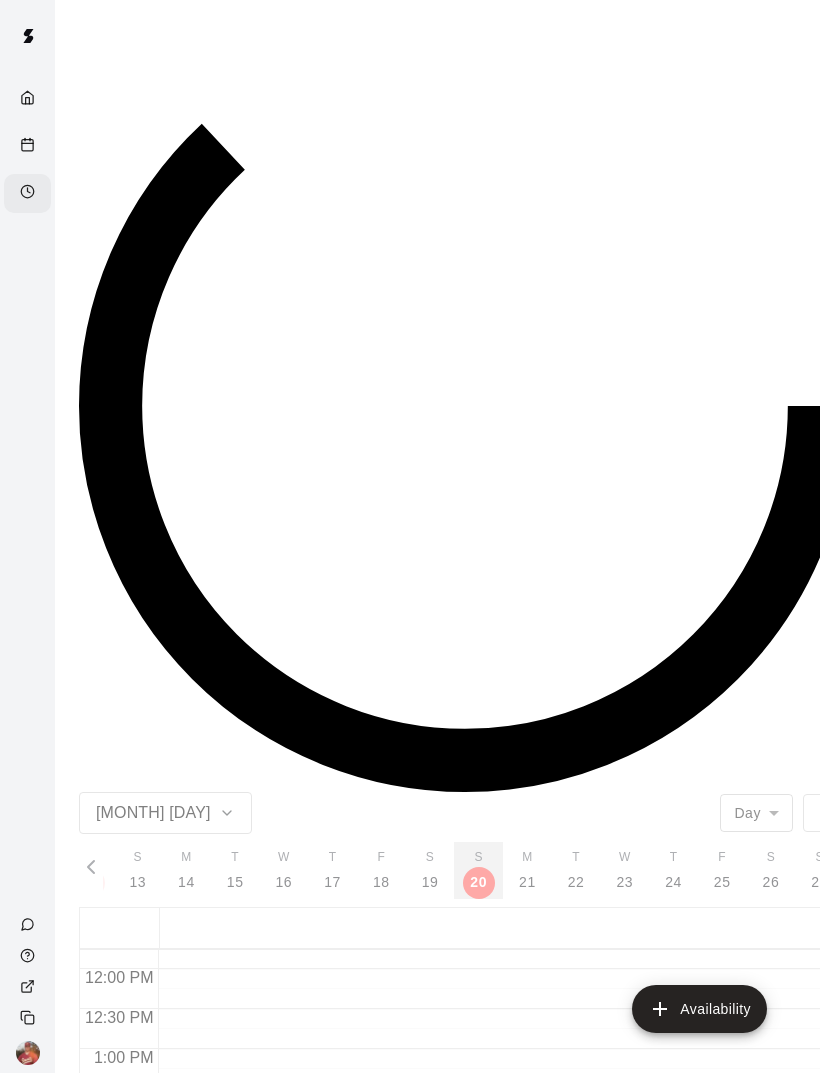 scroll, scrollTop: 0, scrollLeft: 8826, axis: horizontal 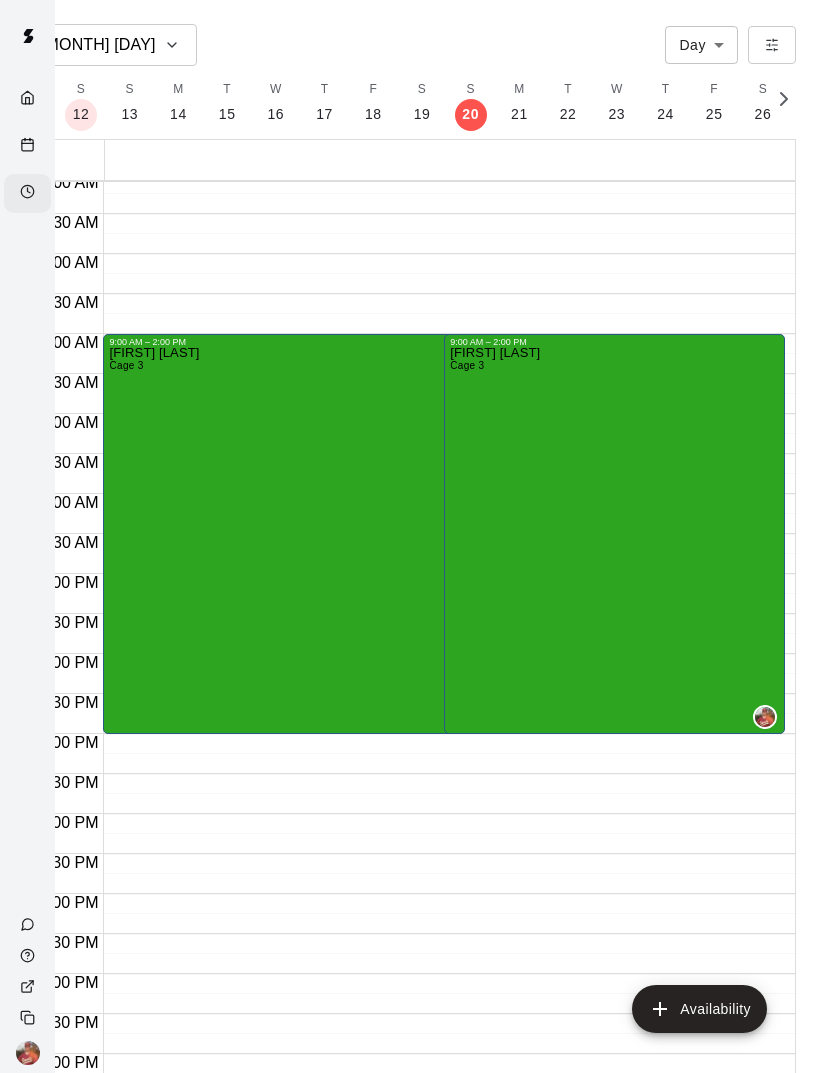 click on "[FIRST] [LAST] Cage 3" at bounding box center (614, 883) 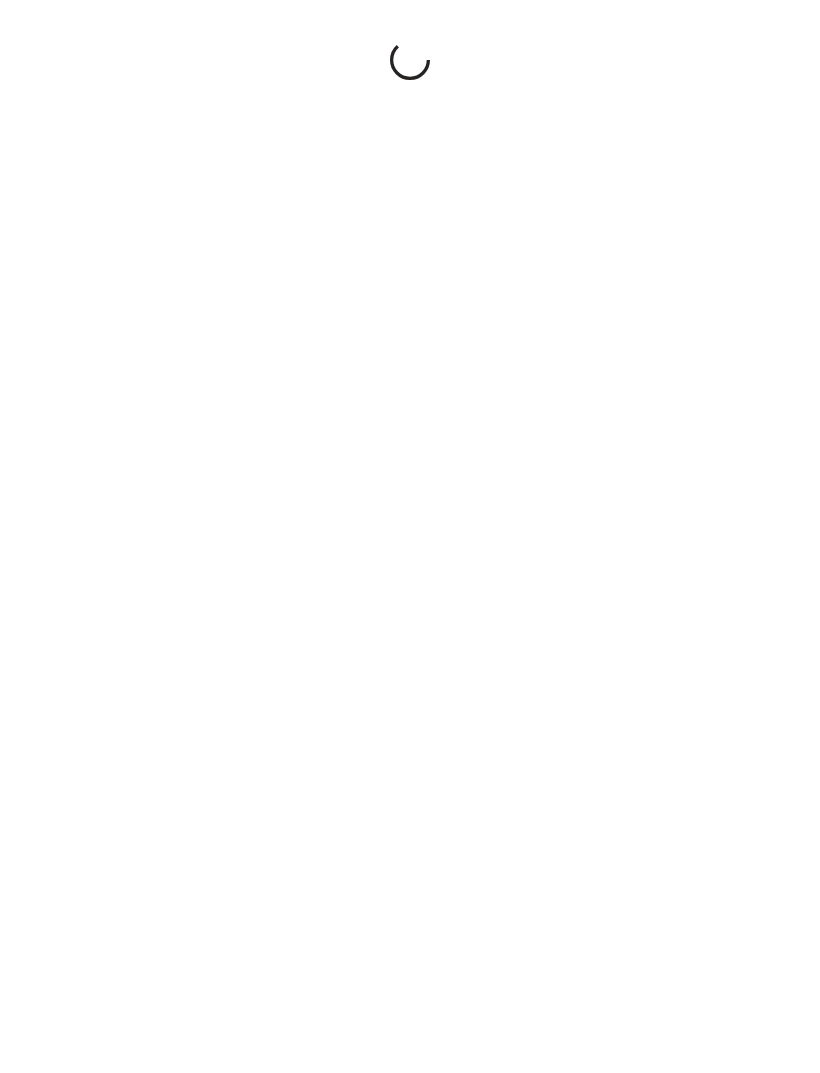 scroll, scrollTop: 0, scrollLeft: 0, axis: both 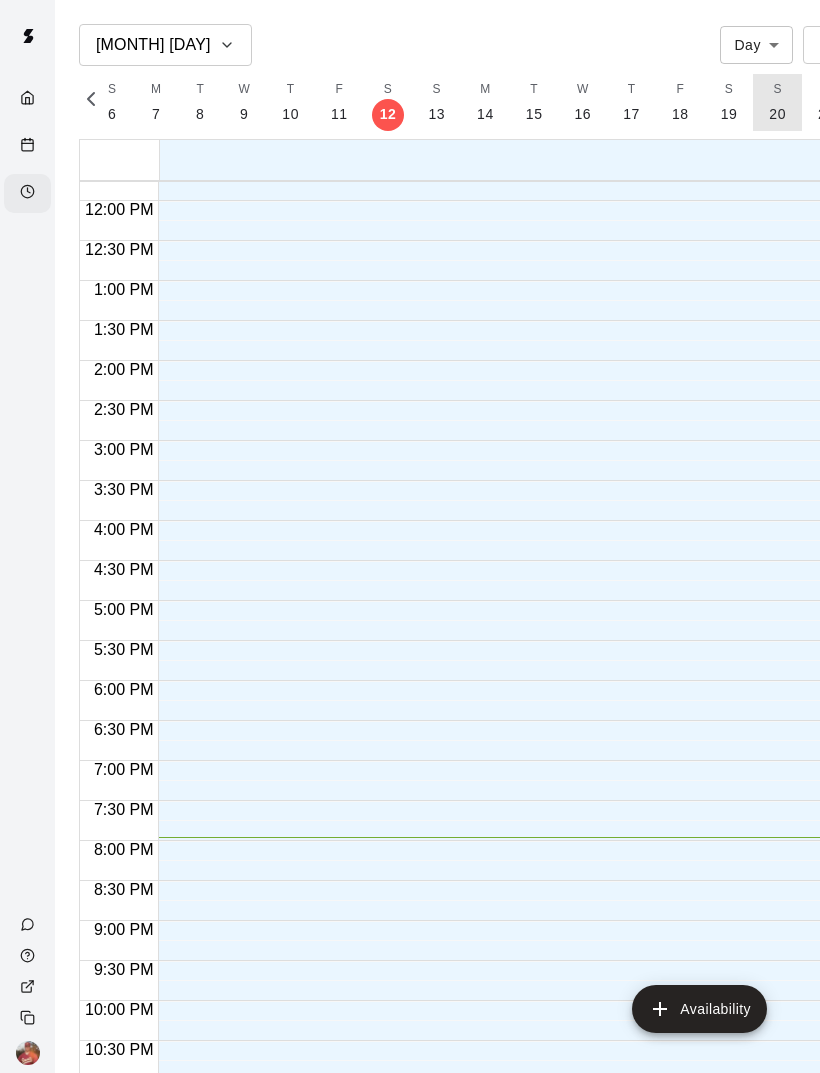click on "20" at bounding box center [777, 114] 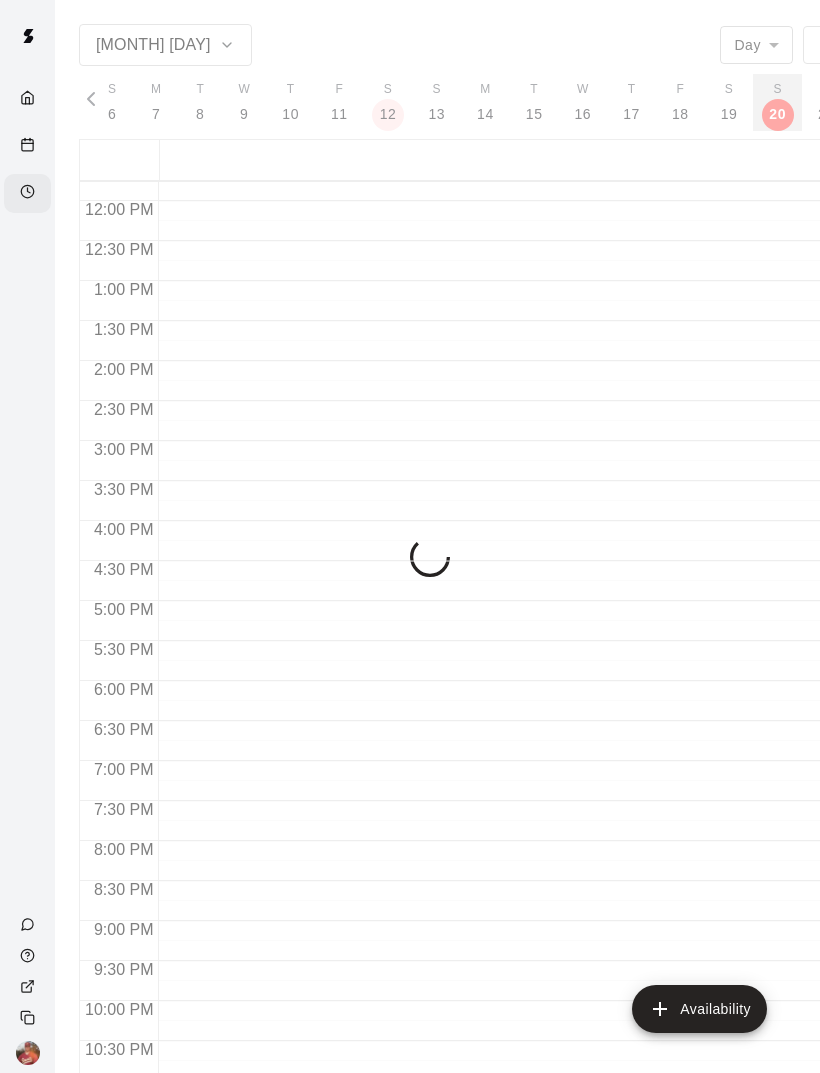 scroll, scrollTop: 0, scrollLeft: 8826, axis: horizontal 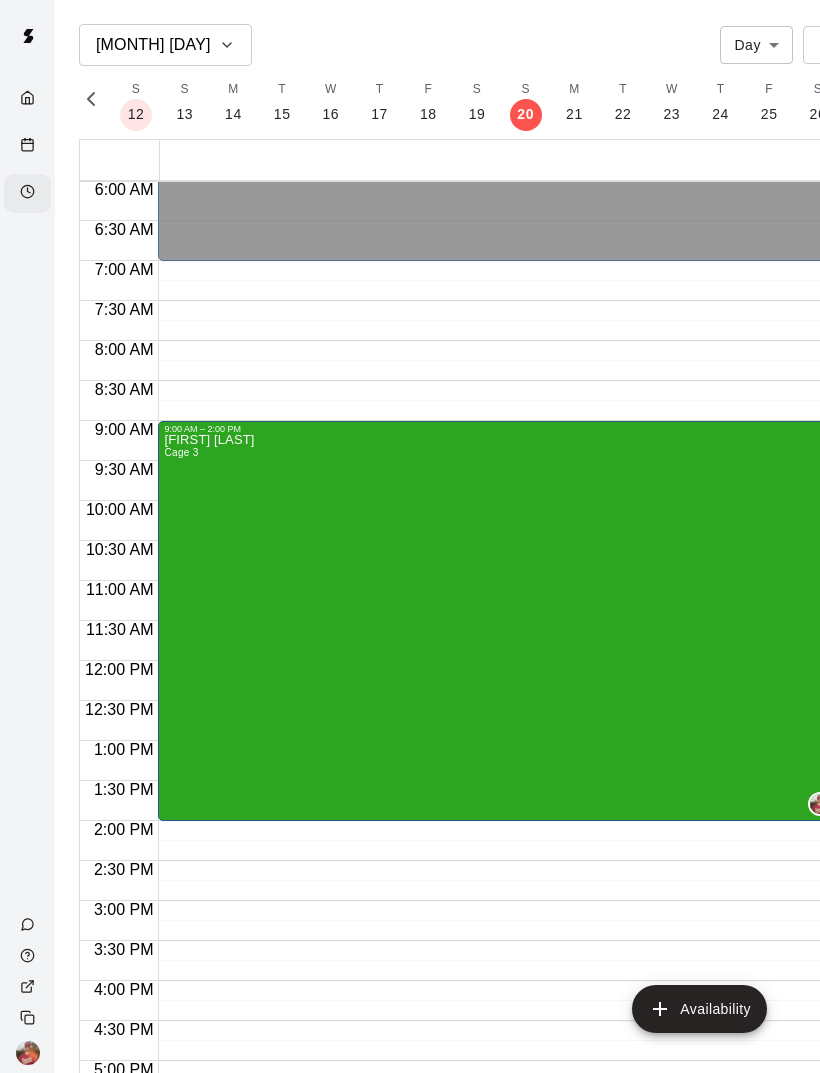 click at bounding box center [32, 146] 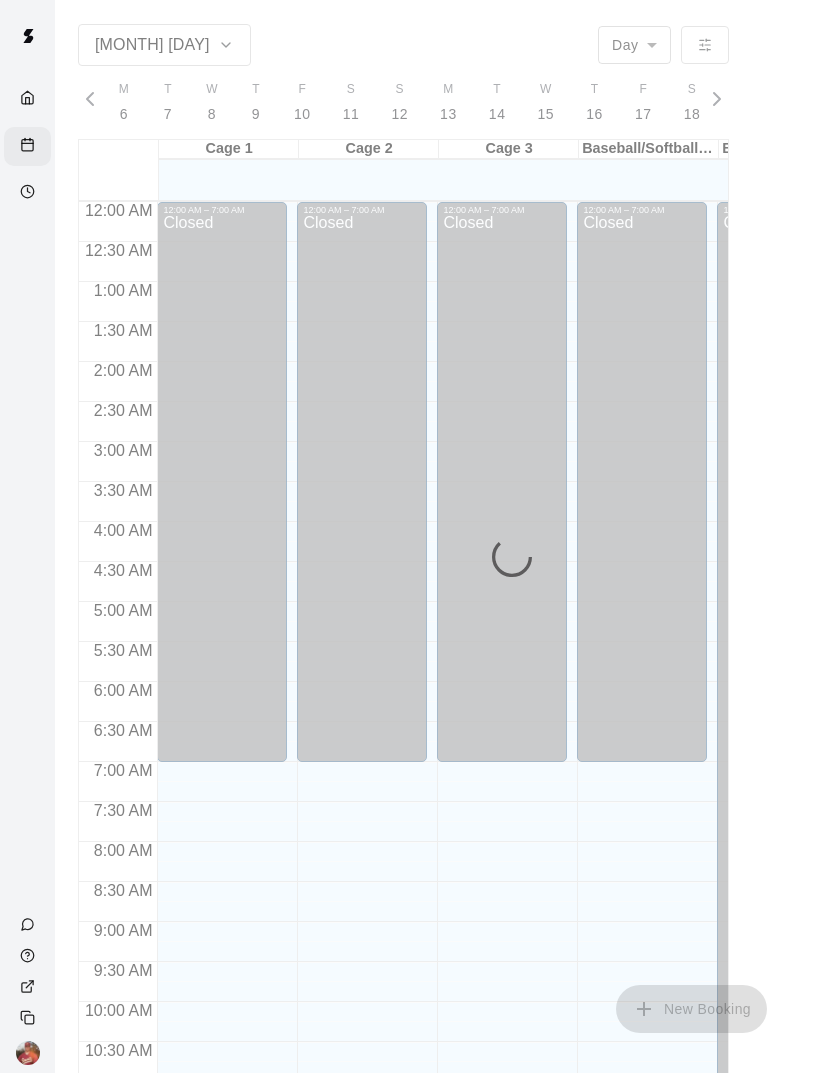 scroll, scrollTop: 0, scrollLeft: 8511, axis: horizontal 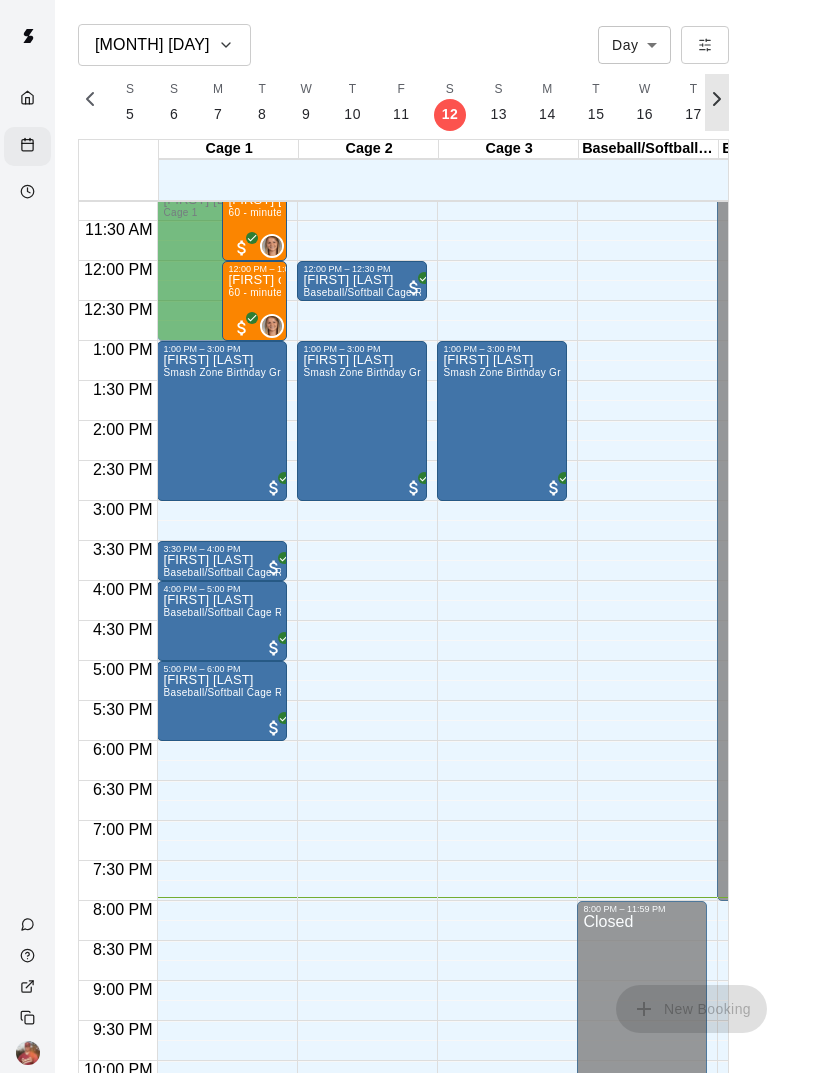 click 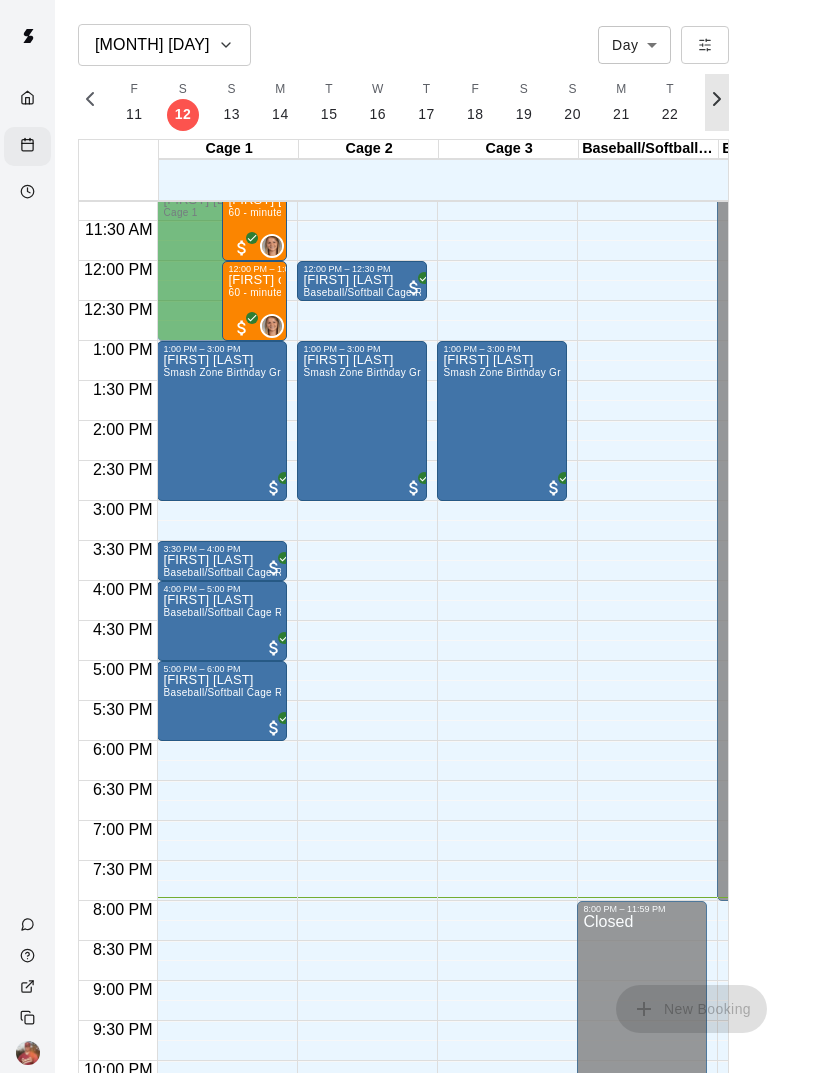 scroll, scrollTop: 0, scrollLeft: 8791, axis: horizontal 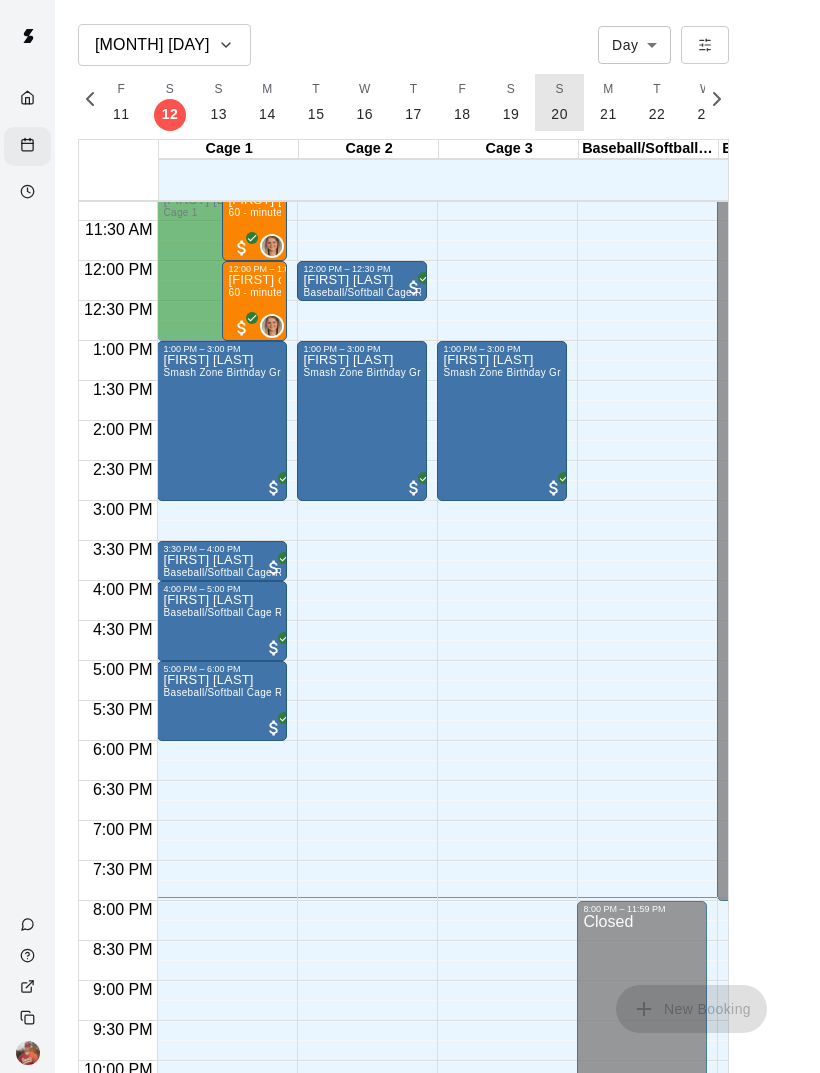 click on "20" at bounding box center (559, 114) 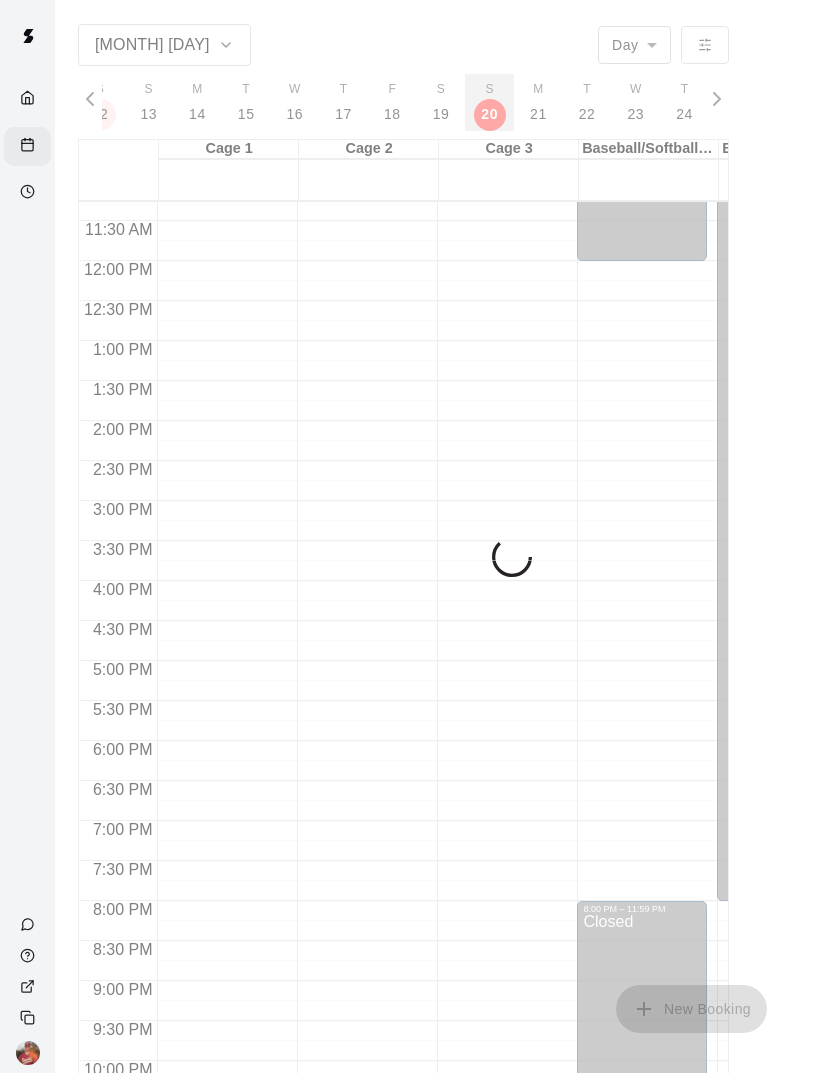scroll, scrollTop: 0, scrollLeft: 8887, axis: horizontal 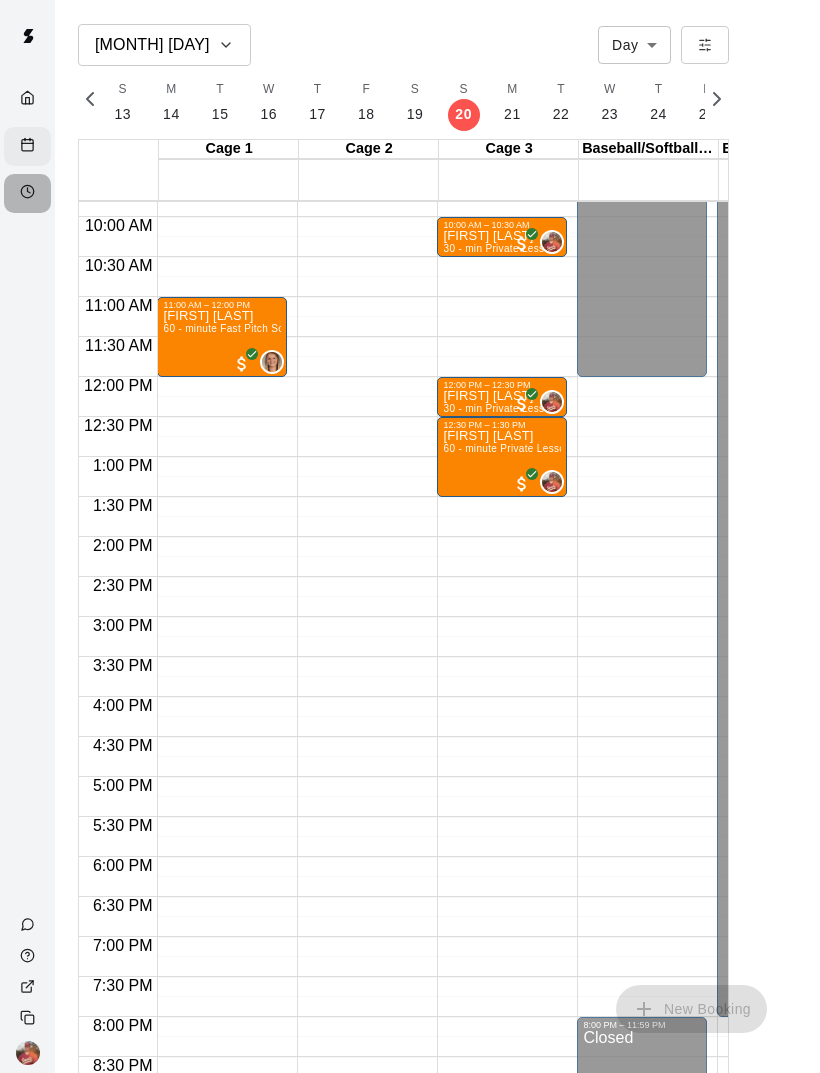 click at bounding box center [27, 193] 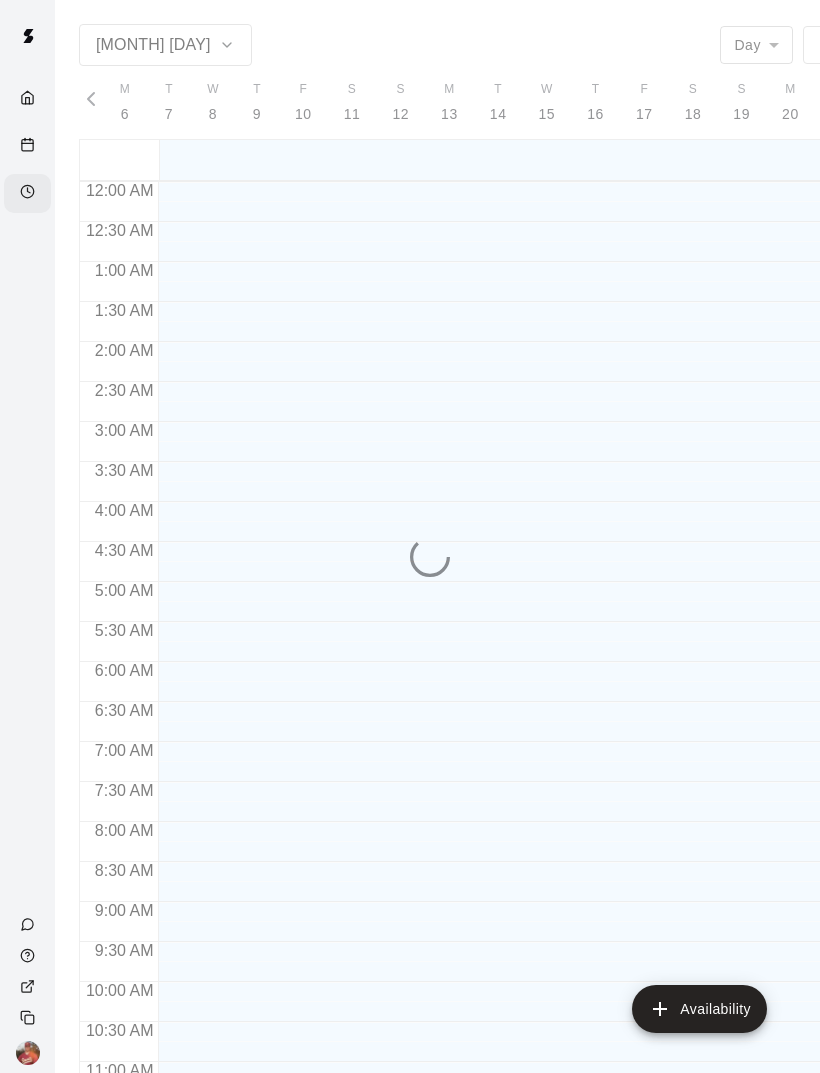 scroll, scrollTop: 0, scrollLeft: 8450, axis: horizontal 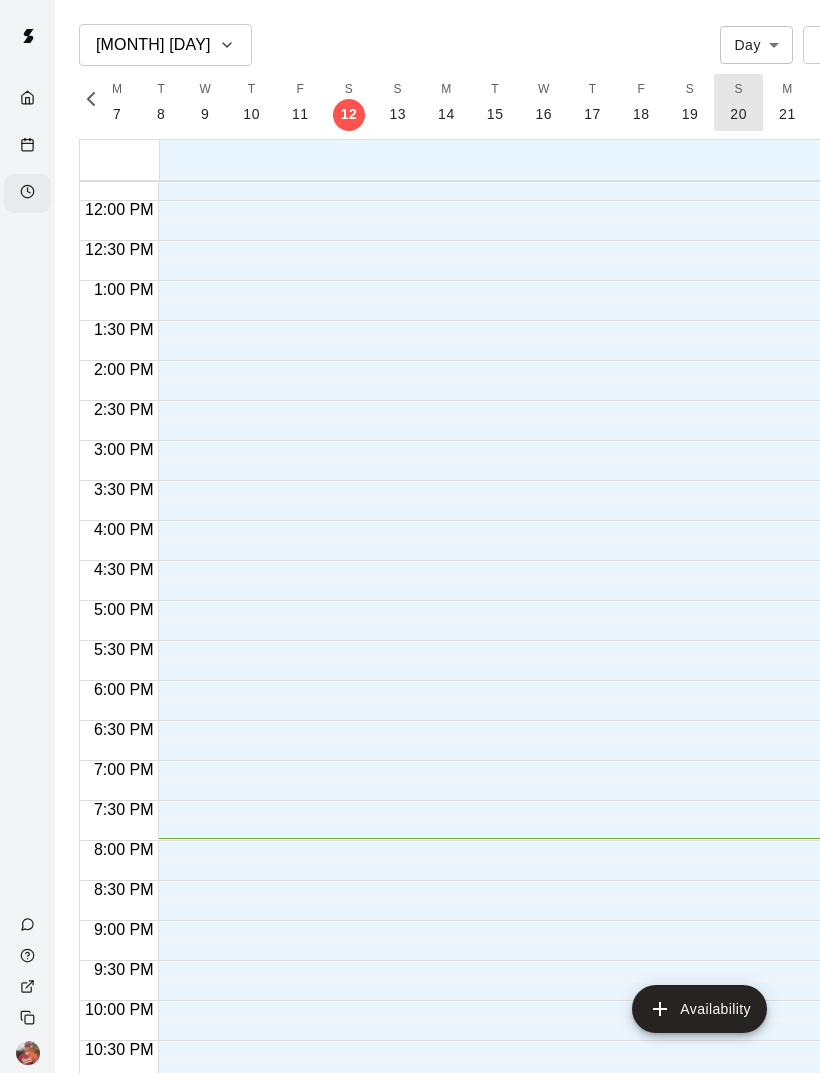 click on "20" at bounding box center [738, 114] 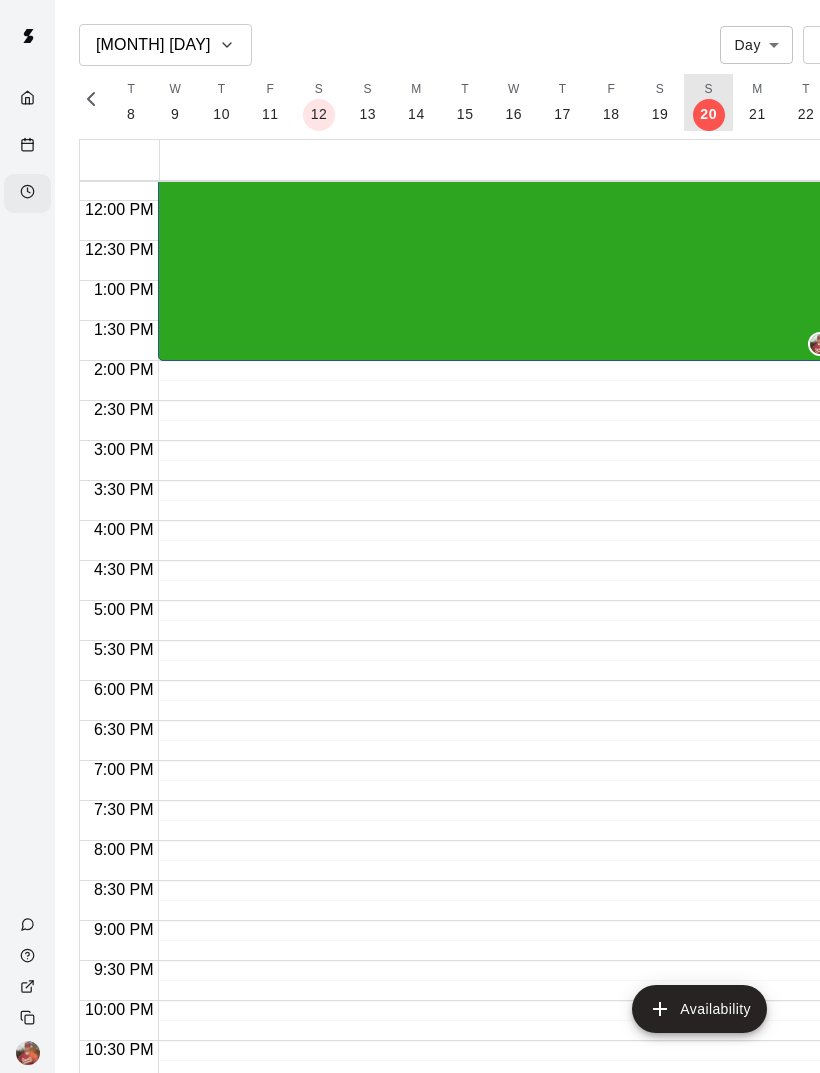 scroll, scrollTop: 0, scrollLeft: 8826, axis: horizontal 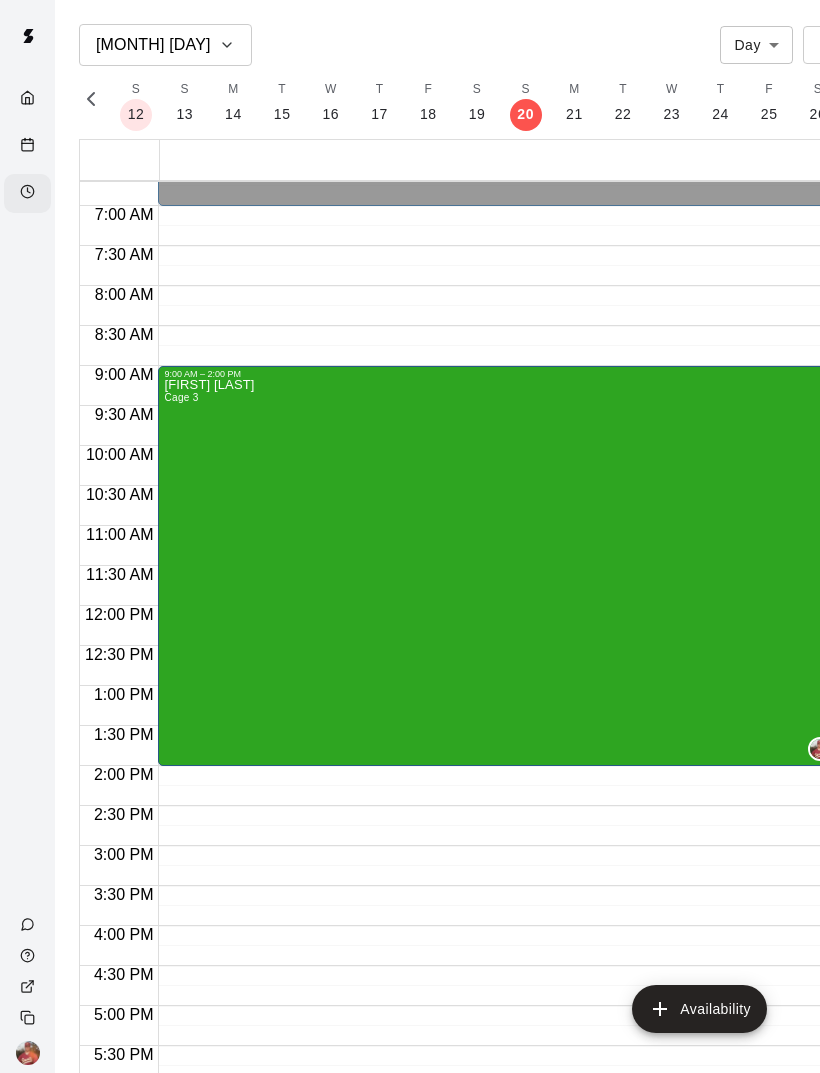 click on "[FIRST] [LAST] Cage 3" at bounding box center (499, 915) 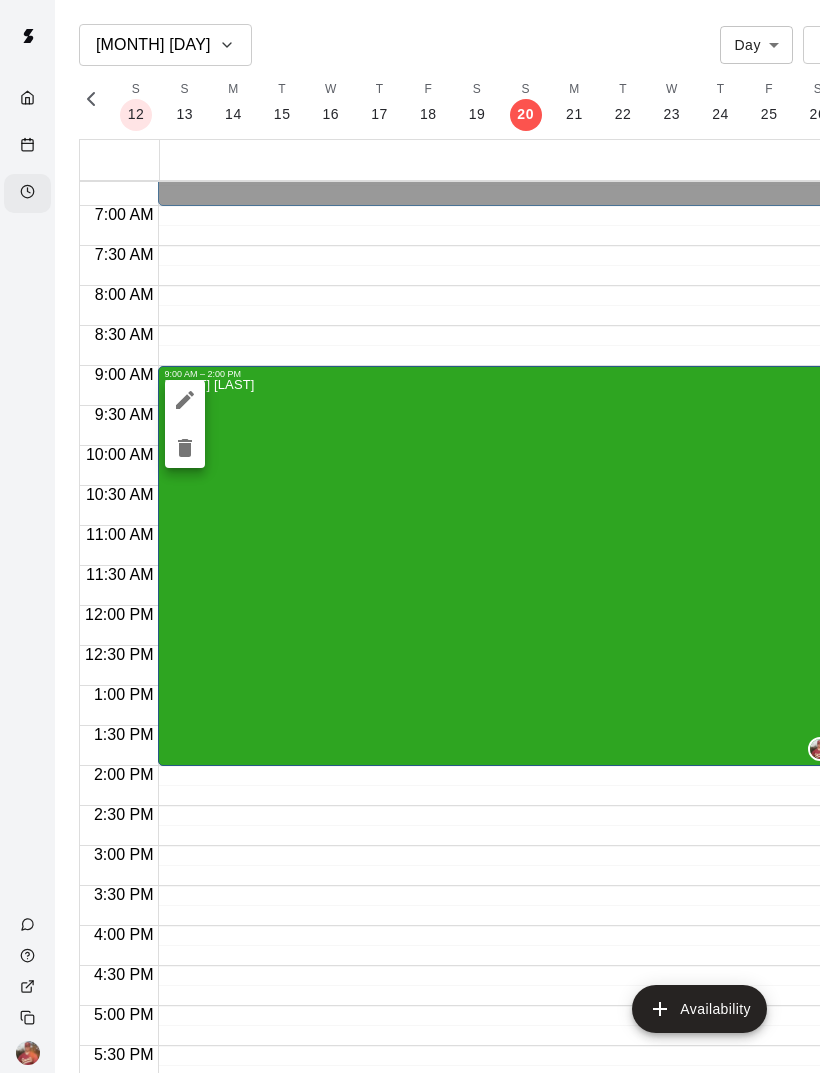 click 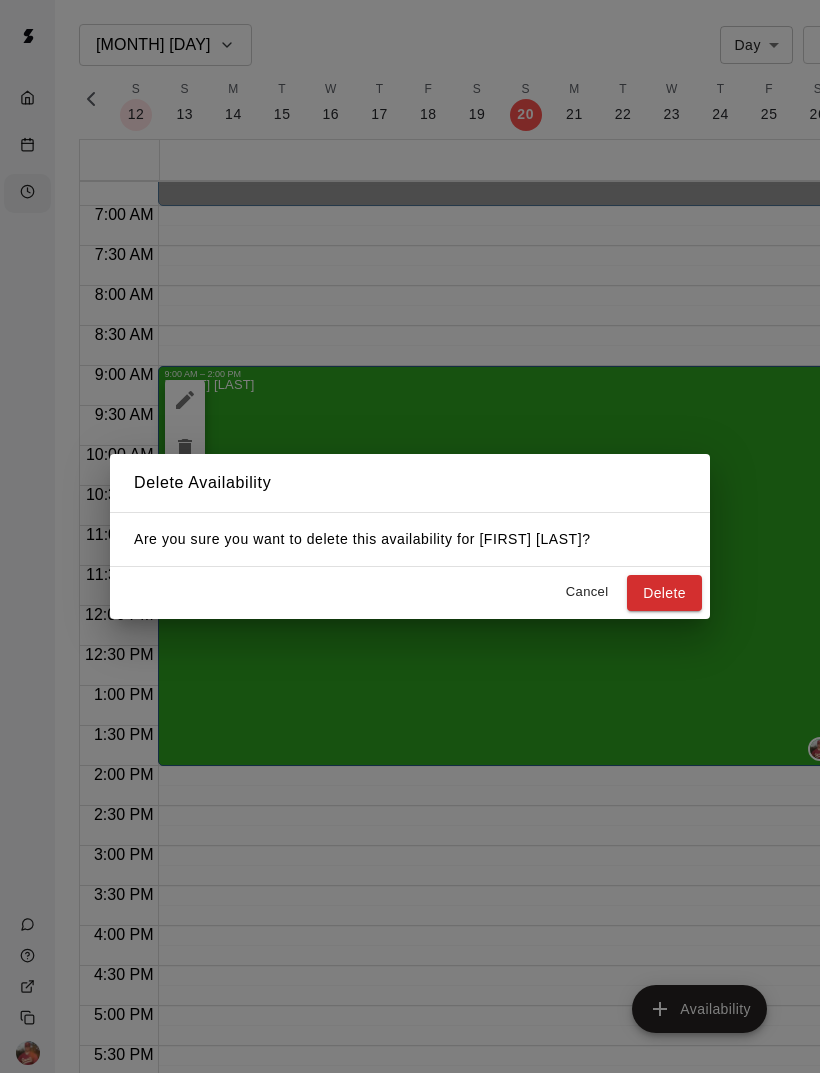 click on "Delete" at bounding box center (664, 593) 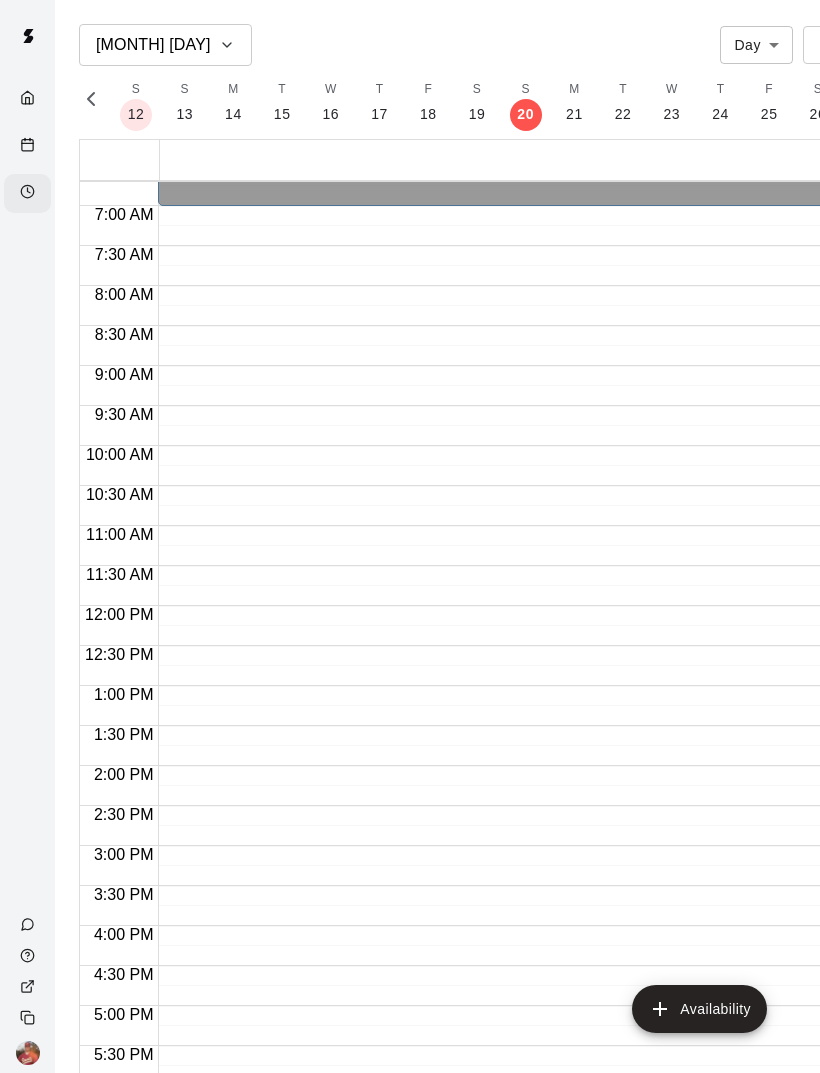 click 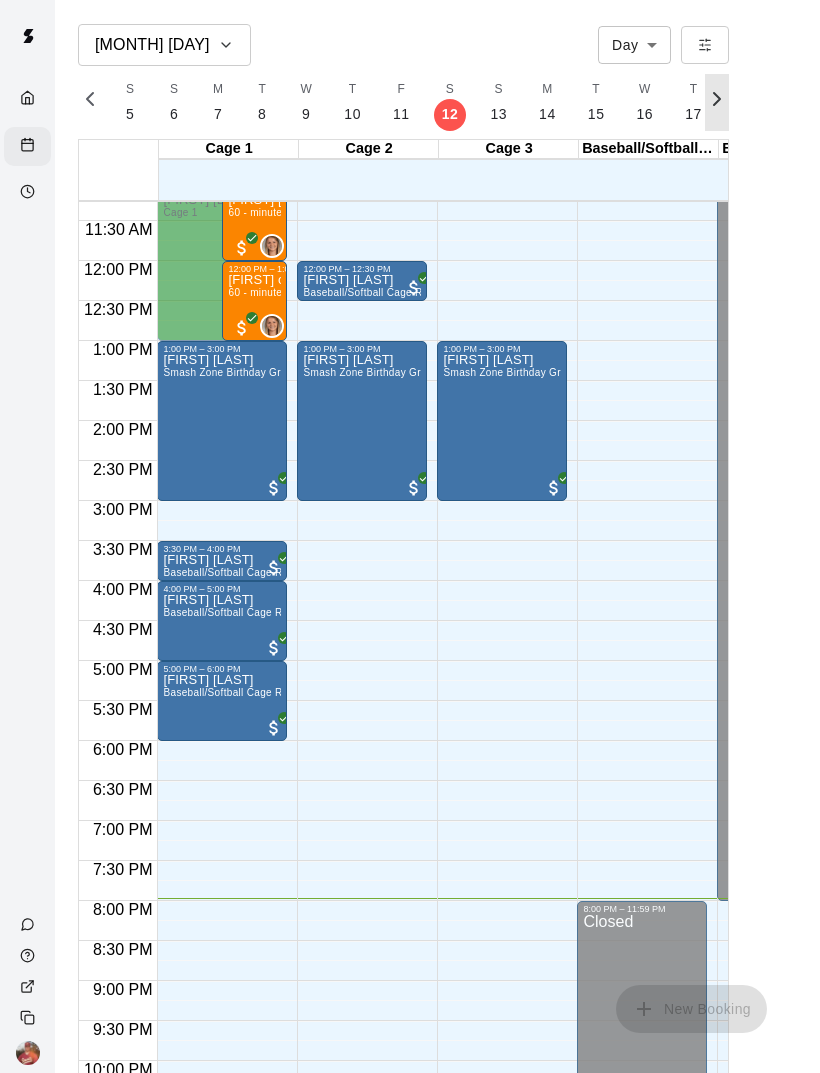 click 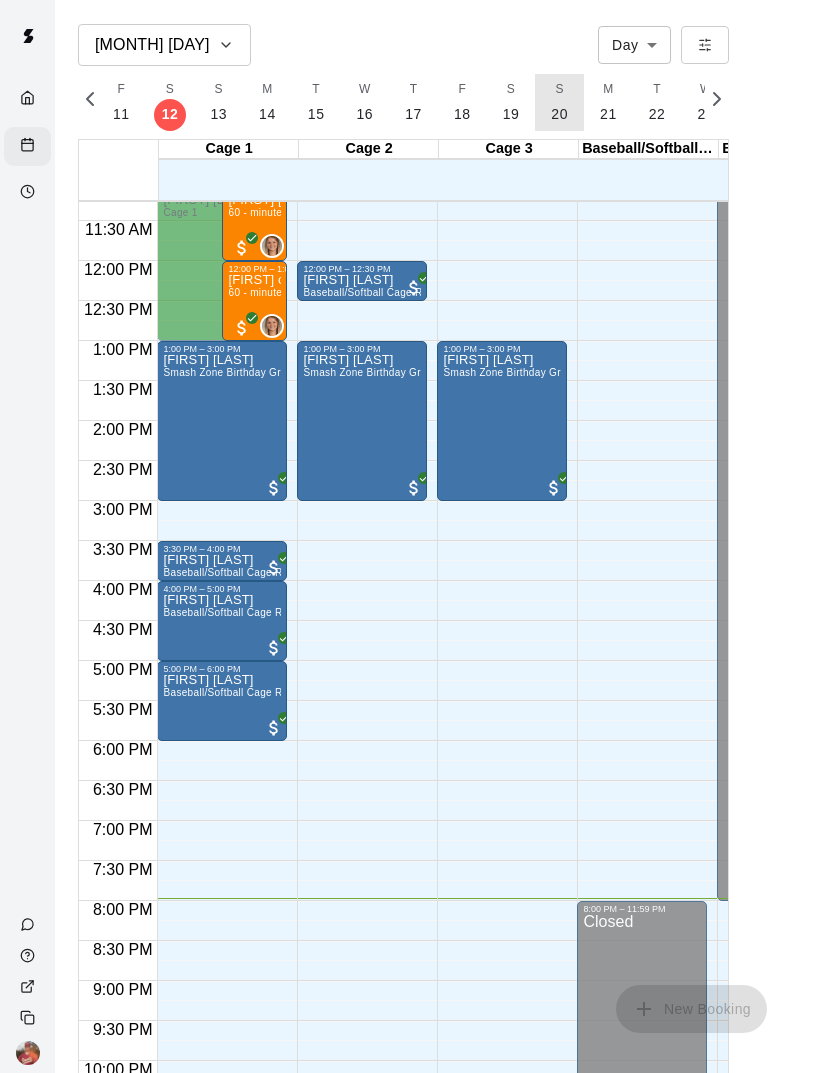 click on "20" at bounding box center [559, 114] 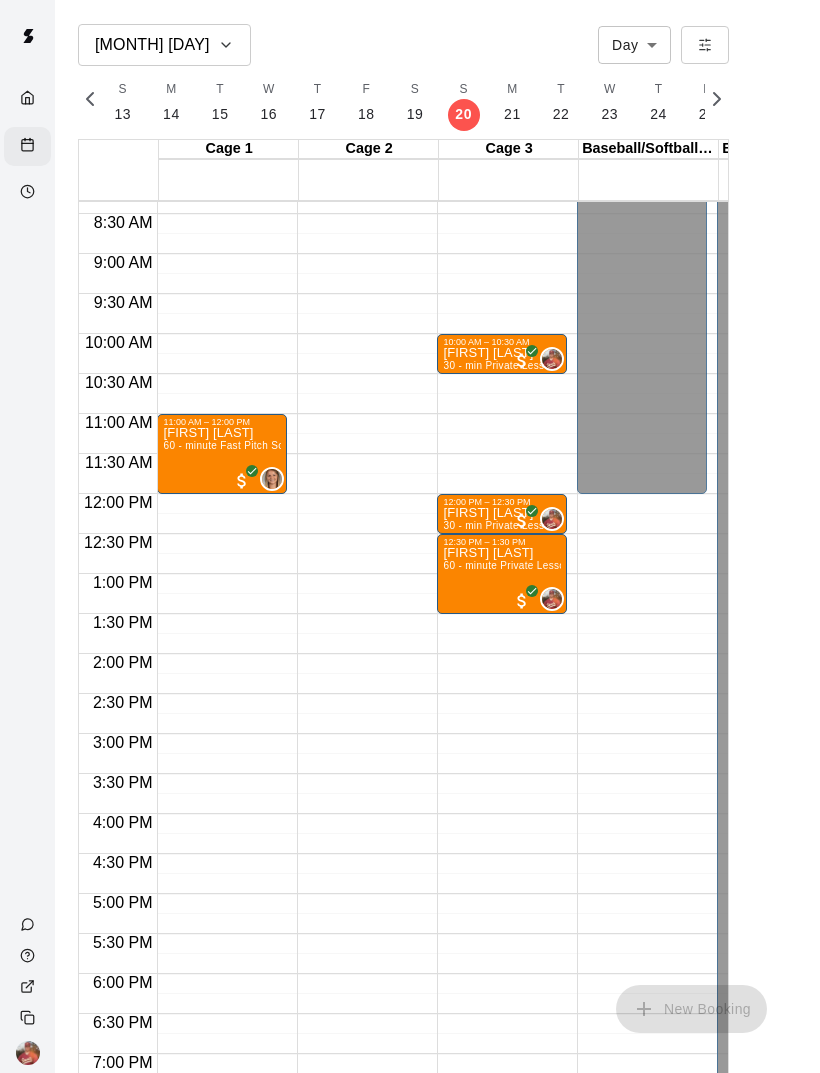 click 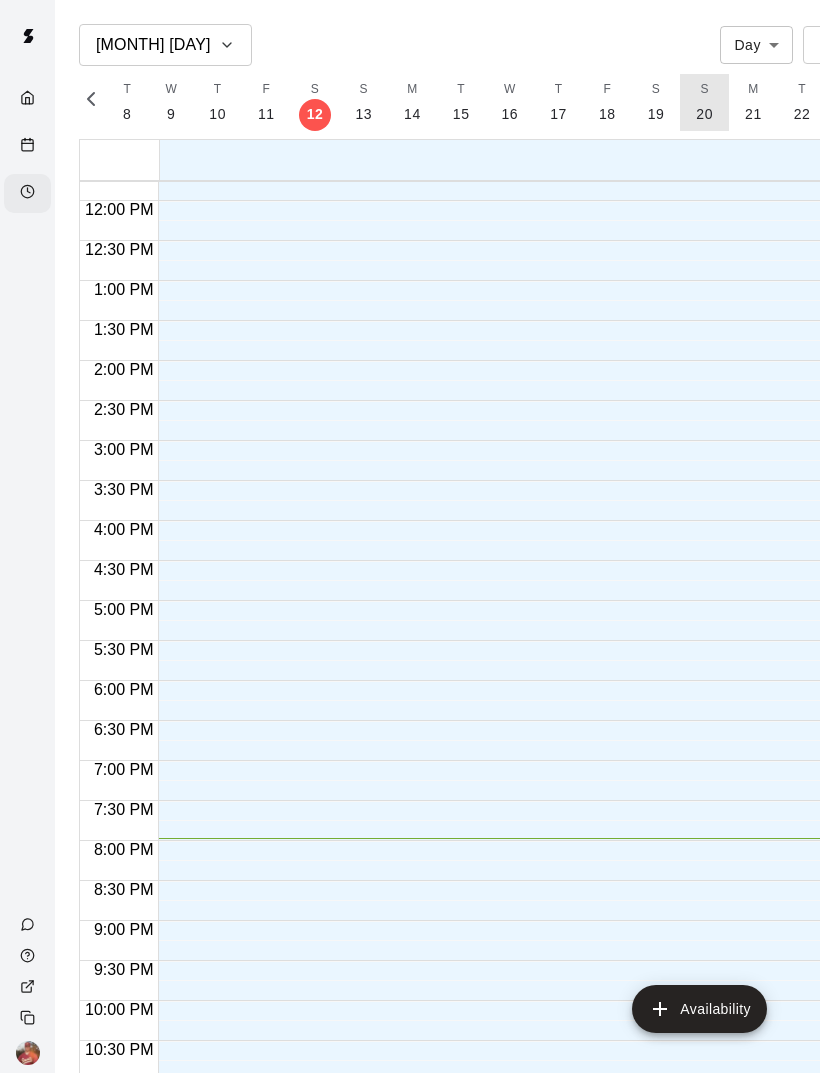 click on "20" at bounding box center (704, 114) 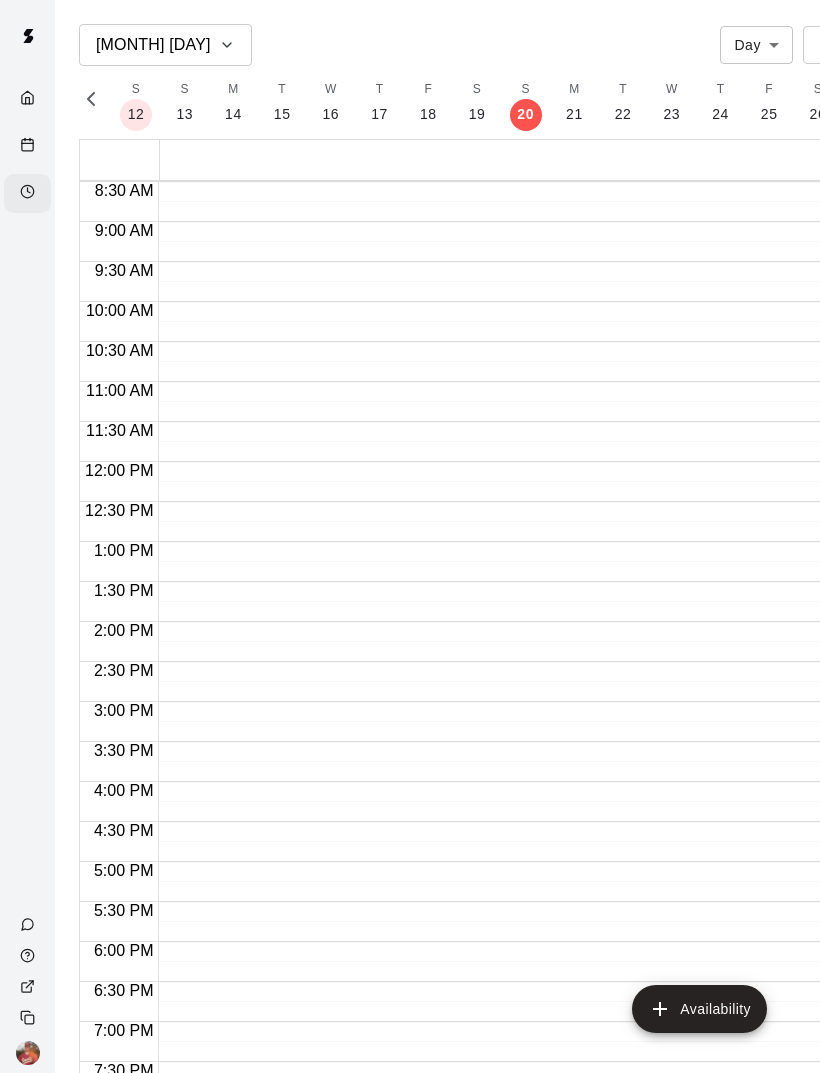 click 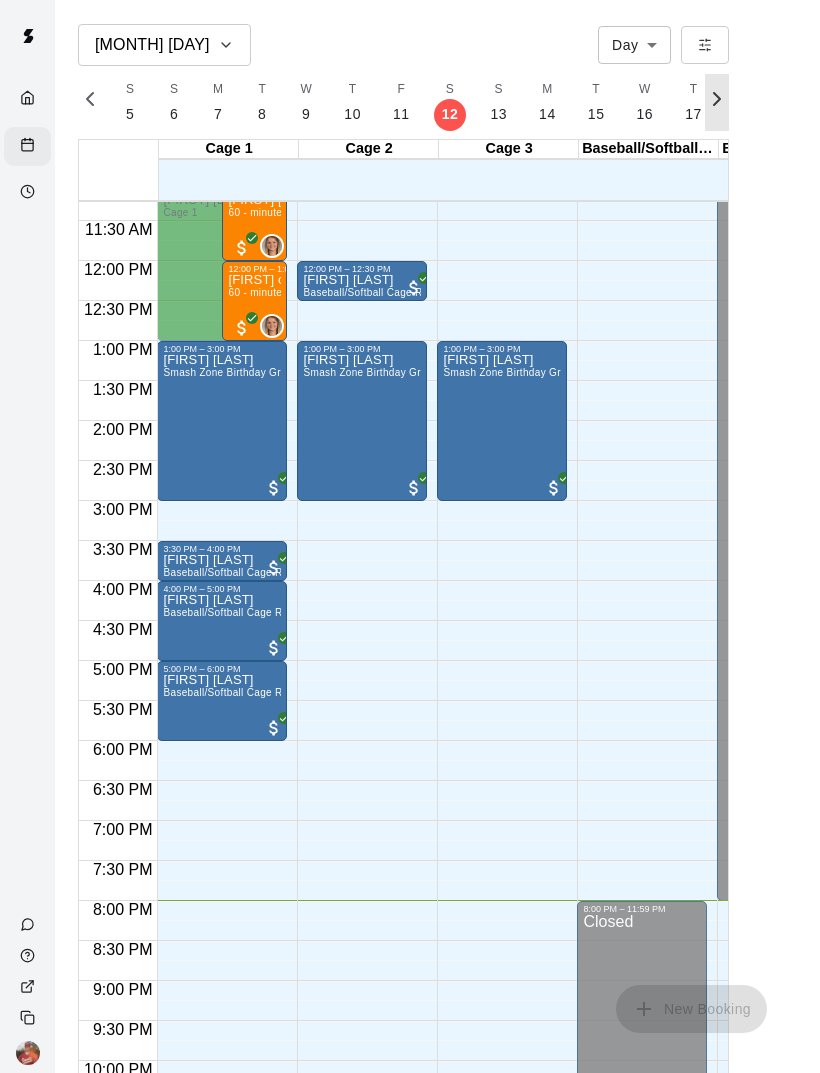 click 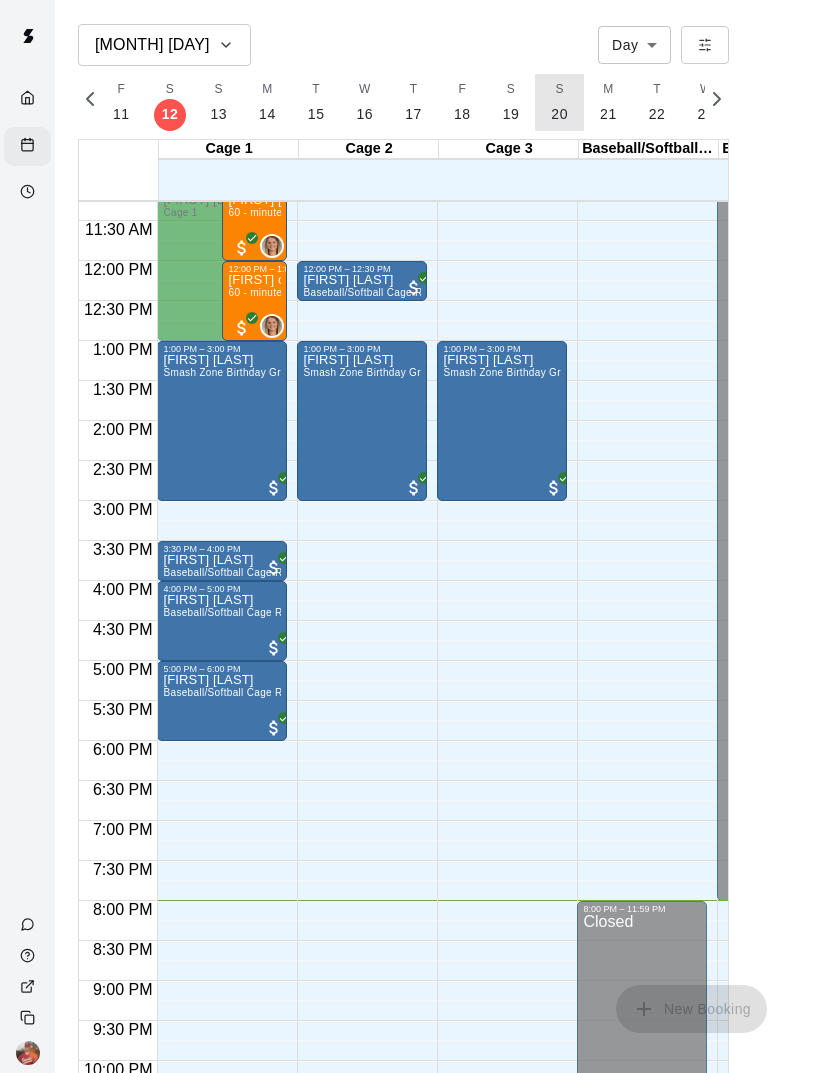 click on "20" at bounding box center (559, 114) 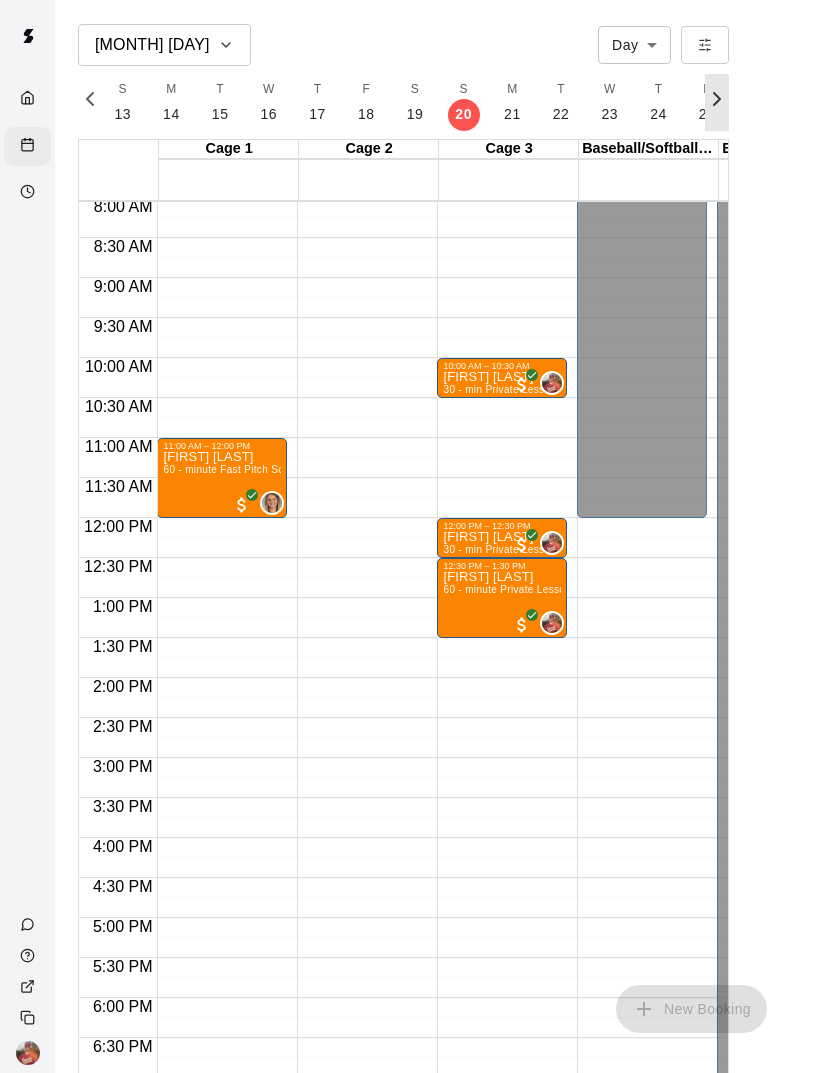 click 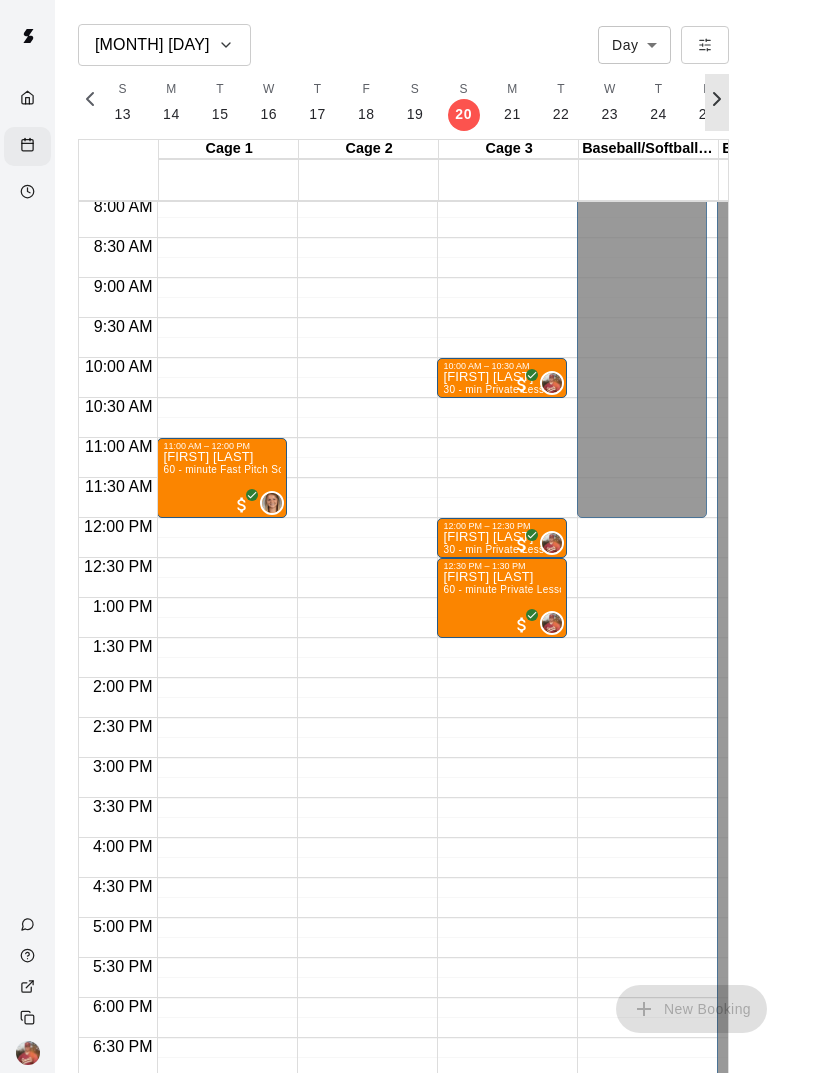 scroll, scrollTop: 0, scrollLeft: 9167, axis: horizontal 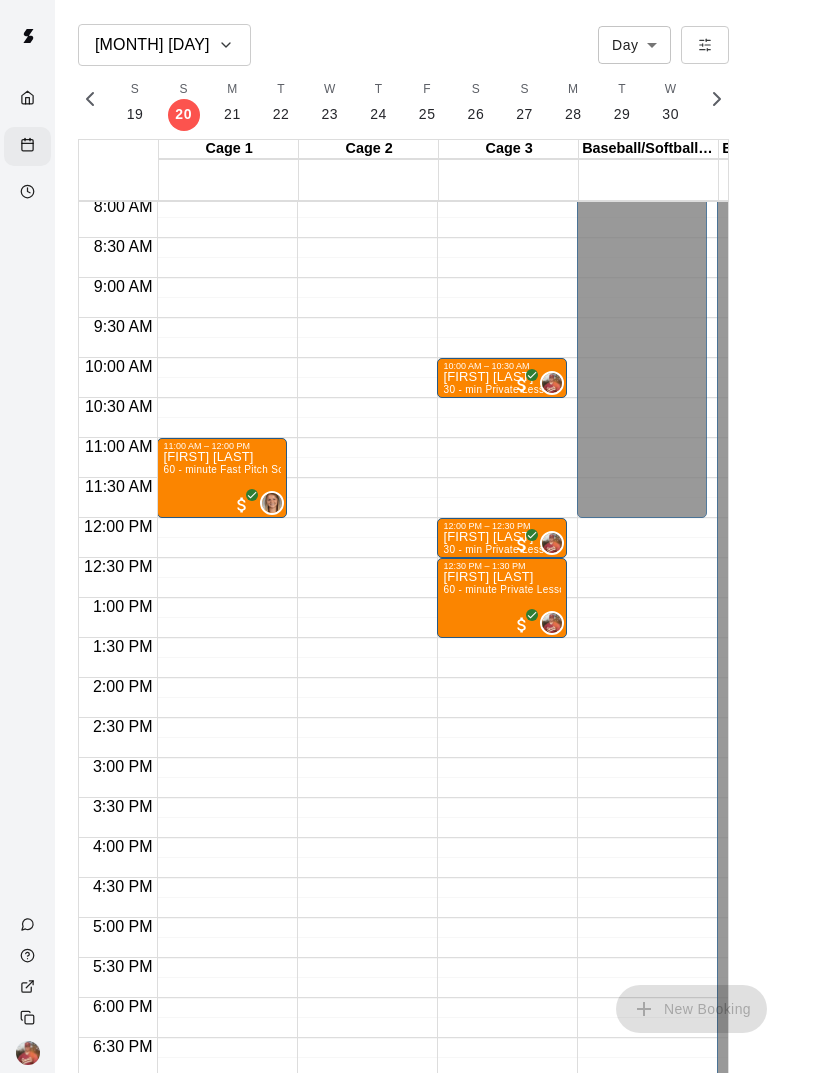 click on "Jul 20 Day *** ​ M 6 T 7 W 8 T 9 F 10 S 11 S 12 M 13 T 14 W 15 T 16 F 17 S 18 S 19 M 20 T 21 W 22 T 23 F 24 S 25 S 26 M 27 T 28 W 29 T 30 F 31 S 1 S 2 M 3 T 4 W 5 T 6 F 7 S 8 S 9 M 10 T 11 W 12 T 13 F 14 S 15 S 16 M 17 T 18 W 19 T 20 F 21 S 22 S 23 M 24 T 25 W 26 T 27 F 28 S 1 S 2 M 3 T 4 W 5 T 6 F 7 S 8 S 9 M 10 T 11 W 12 T 13 F 14 S 15 S 16 M 17 T 18 W 19 T 20 F 21 S 22 S 23 M 24 T 25 W 26 T 27 F 28 S 29 S 30 M 31 T 1 W 2 T 3 F 4 S 5 S 6 M 7 T 8 W 9 T 10 F 11 S 12 S 13 M 14 T 15 W 16 T 17 F 18 S 19 S 20 M 21 T 22 W 23 T 24 F 25 S 26 S 27 M 28 T 29 W 30 T 1 F 2 S 3 S 4 M 5 T 6 W 7 T 8 F 9 S 10 S 11 M 12 T 13 W 14 T 15 F 16 S 17 S 18 M 19 T 20 W 21 T 22 F 23 S 24 S 25 M 26 T 27 W 28 T 29 F 30 S 31 S 1 M 2 T 3 W 4 T 5 F 6 S 7 S 8 M 9 T 10 W 11 T 12 F 13 S 14 S 15 M 16 T 17 W 18 T 19 F 20 S 21 S 22 M 23 T 24 W 25 T 26 F 27 S 28 S 29 M 30 T 1 W 2 T 3 F 4 S 5 S 6 M 7 T 8 W 9 T 10 F 11 S 12 S 13 M 14 T 15 W 16 T 17 F 18 S 19 S 20 M 21 T 22 W 23 T 24 F 25 S 26 S 27 M 28 T 29 W 30 T 31 F 1 S 2 S 3 M 4 T 5 W 6 T 7" at bounding box center [403, 560] 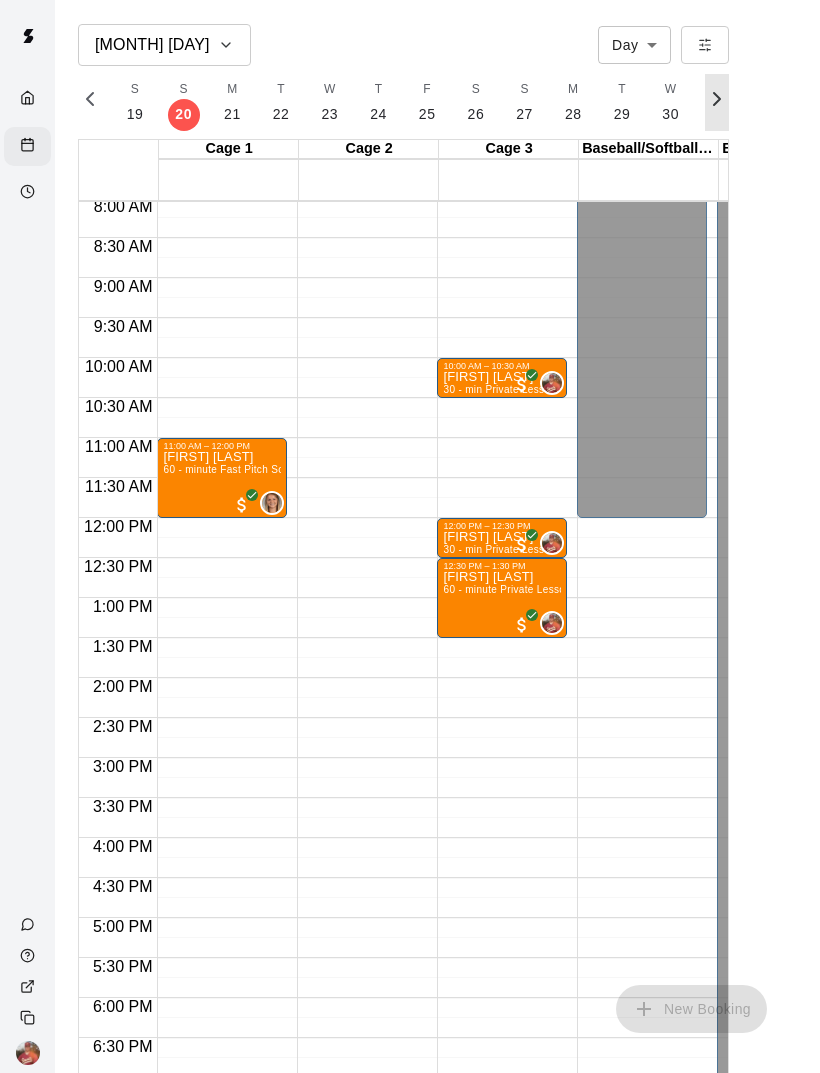 click at bounding box center (717, 102) 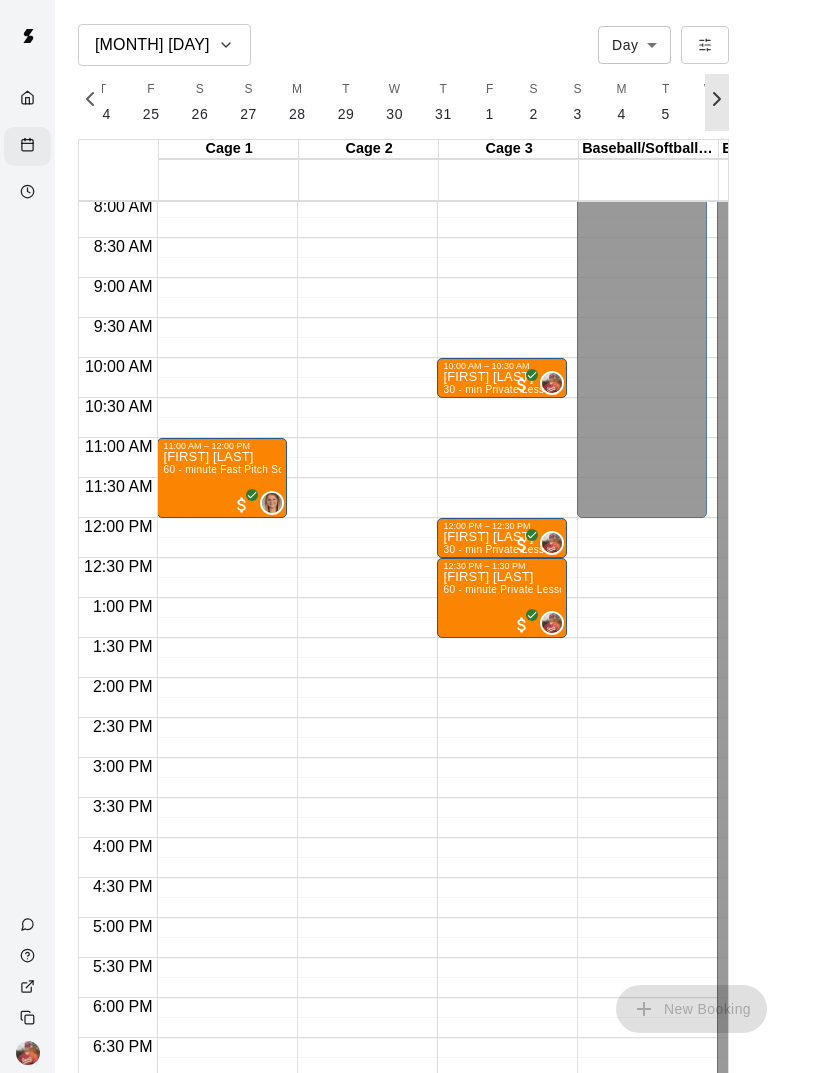 scroll, scrollTop: 0, scrollLeft: 9447, axis: horizontal 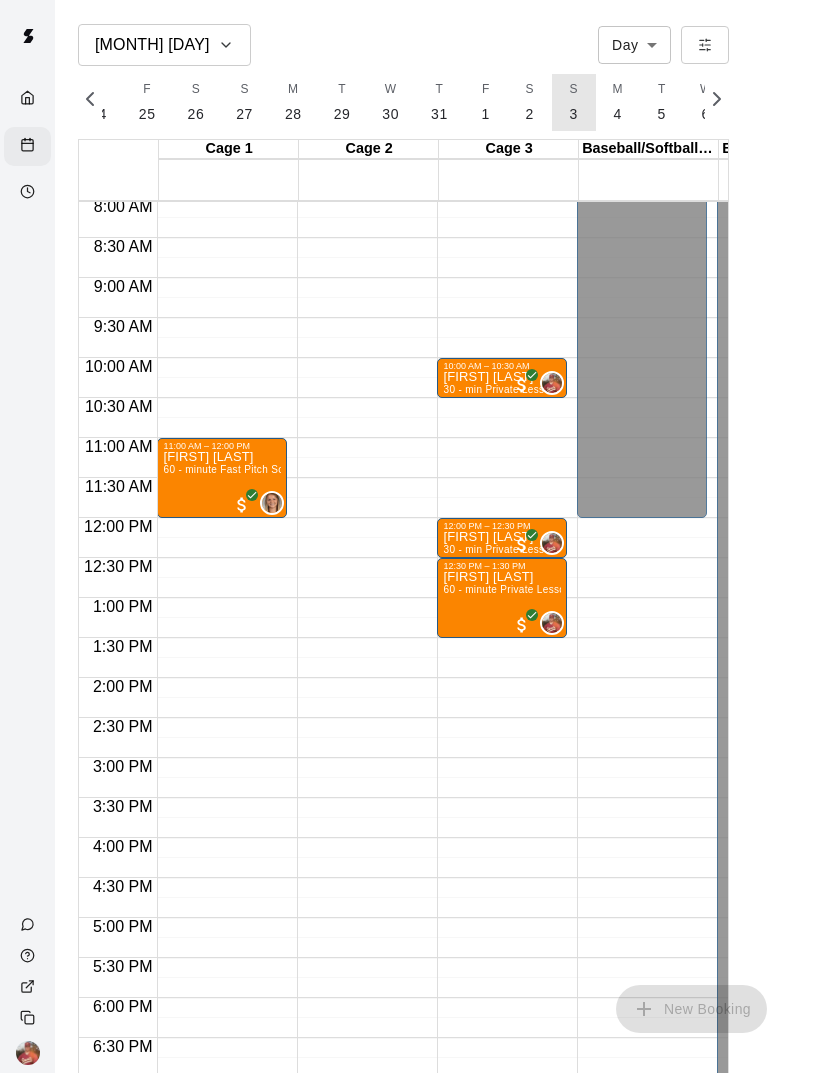 click on "S 3" at bounding box center (574, 102) 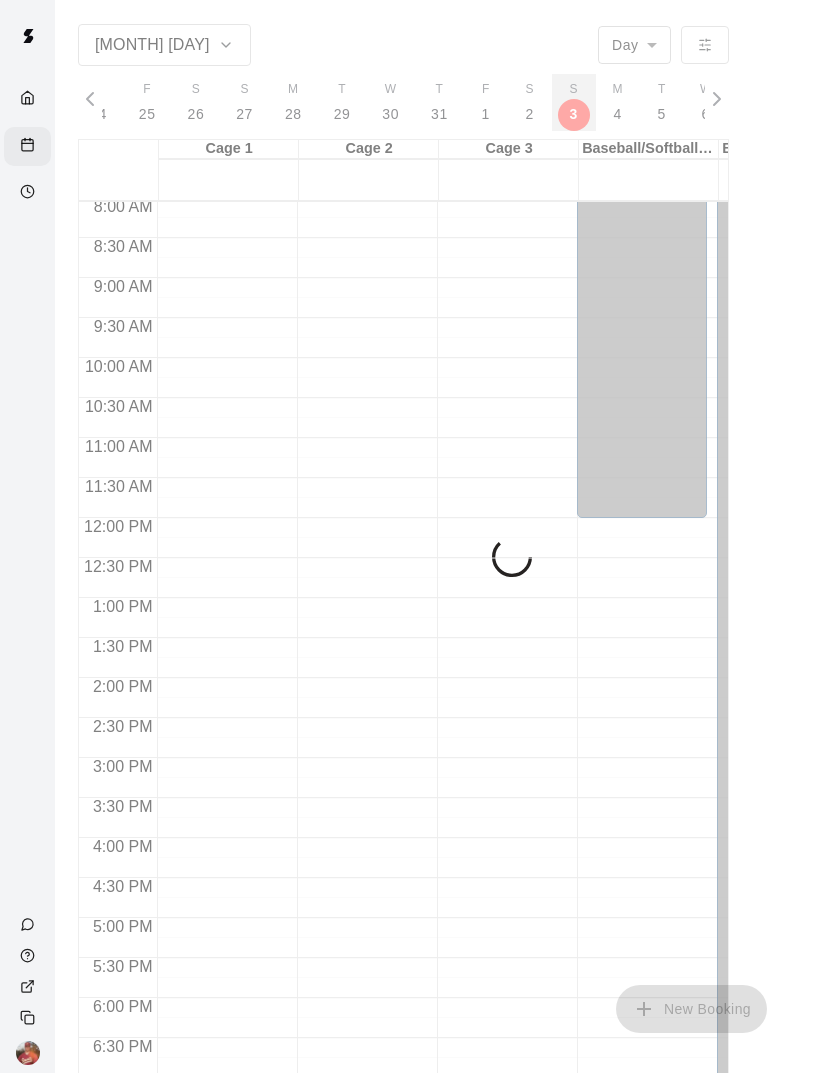 scroll, scrollTop: 0, scrollLeft: 9545, axis: horizontal 